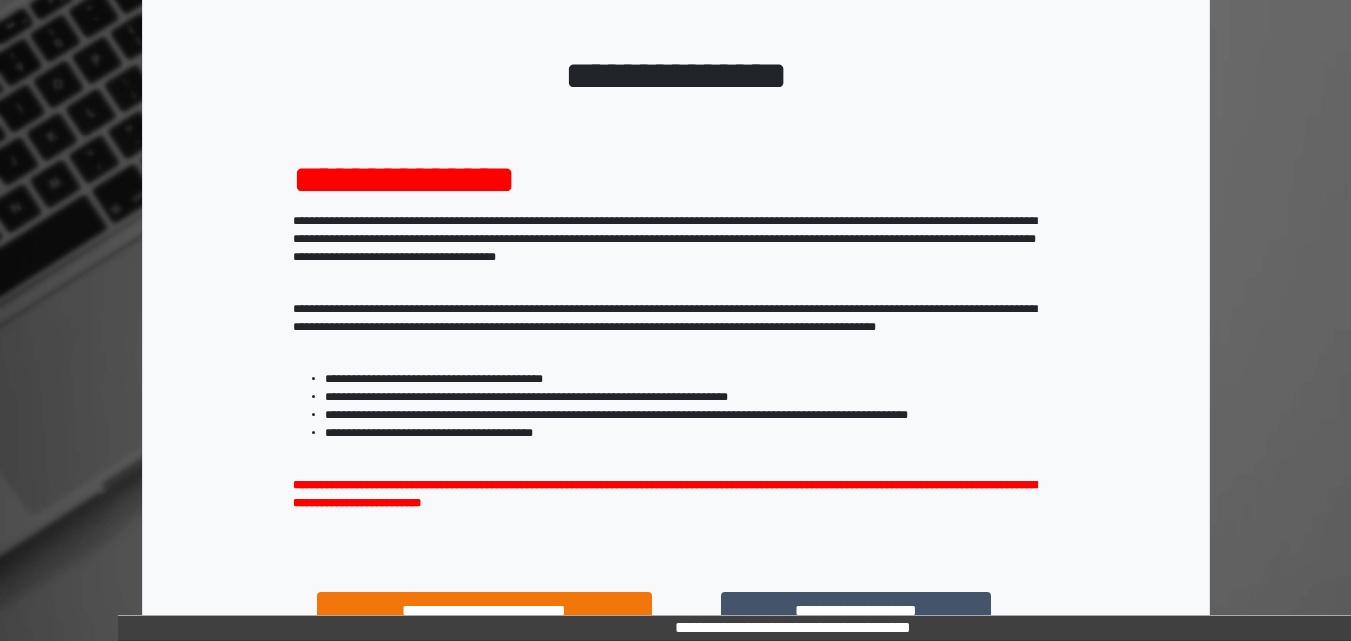 scroll, scrollTop: 100, scrollLeft: 0, axis: vertical 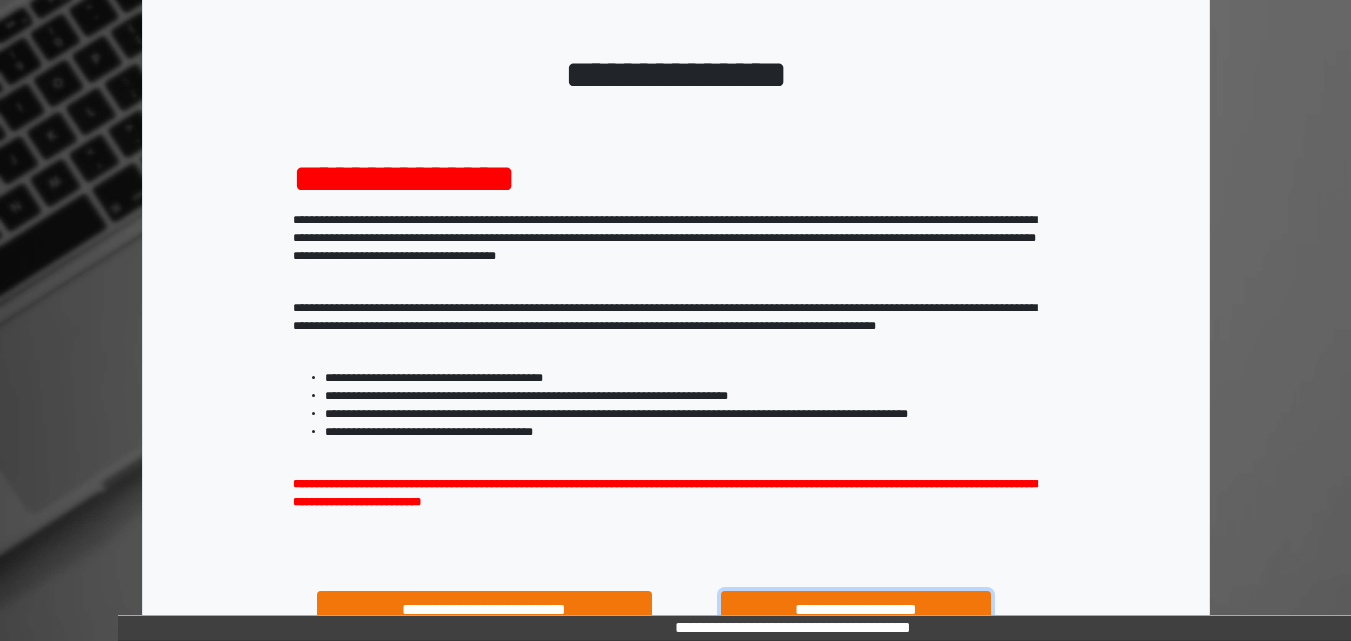click on "**********" at bounding box center (855, 610) 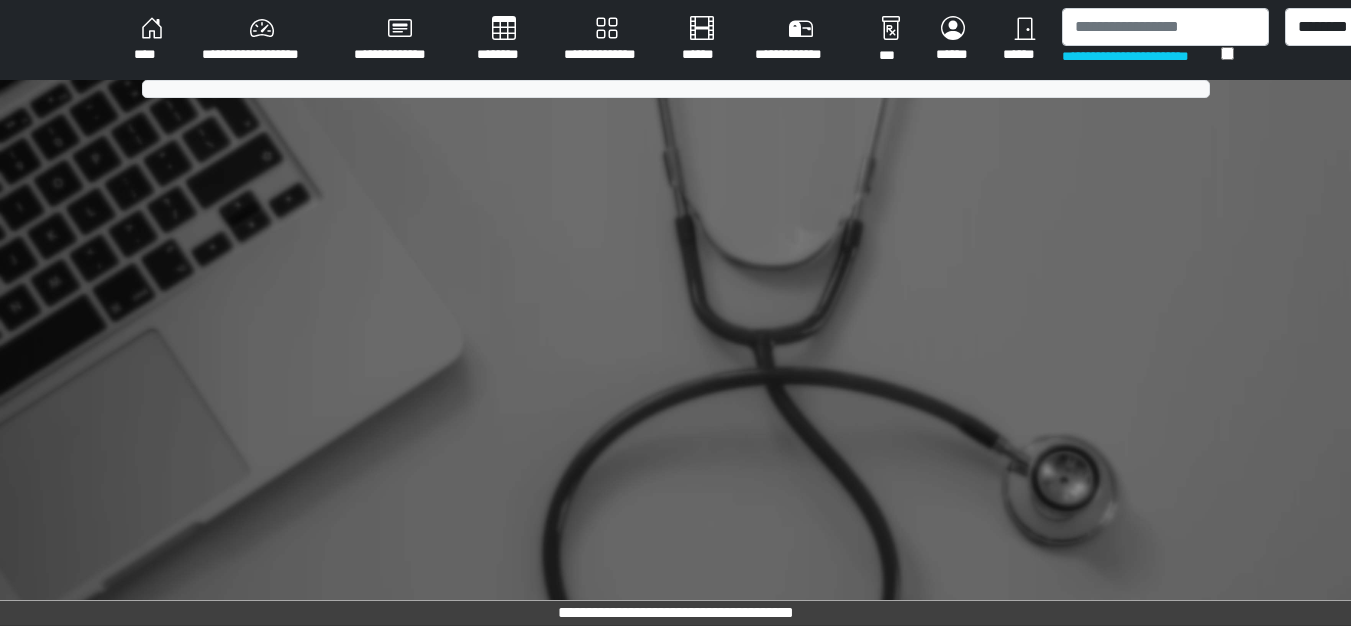 scroll, scrollTop: 0, scrollLeft: 0, axis: both 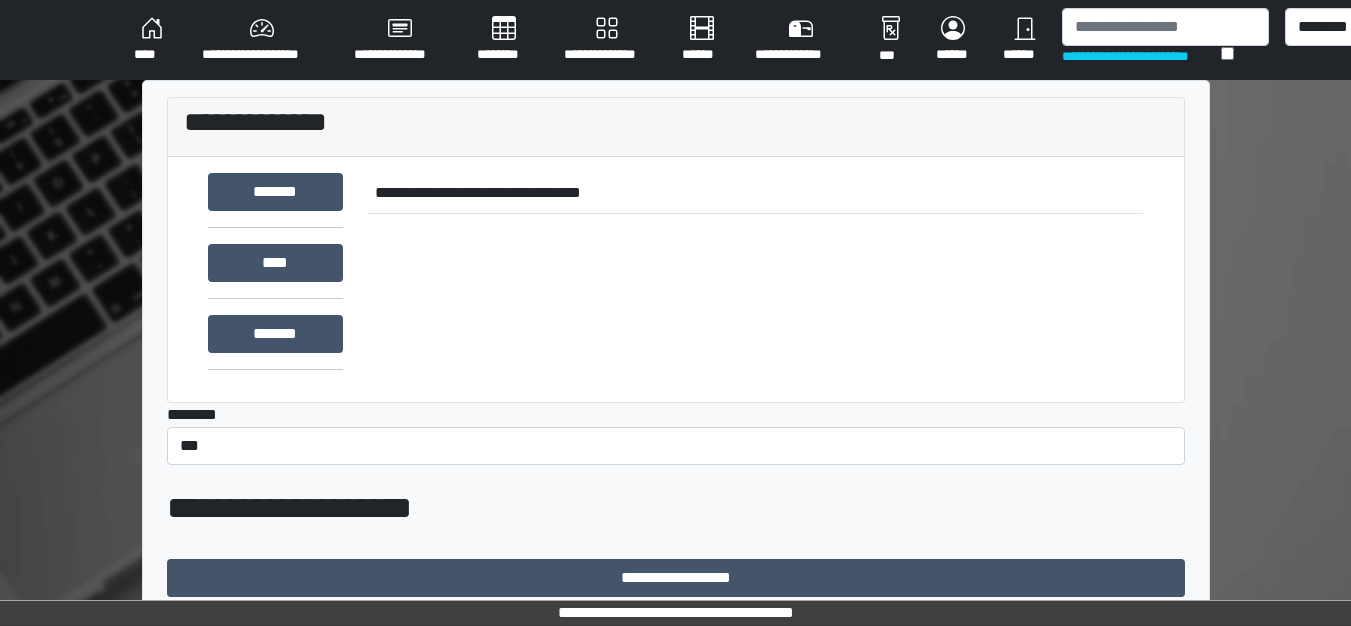 click on "**********" at bounding box center (607, 40) 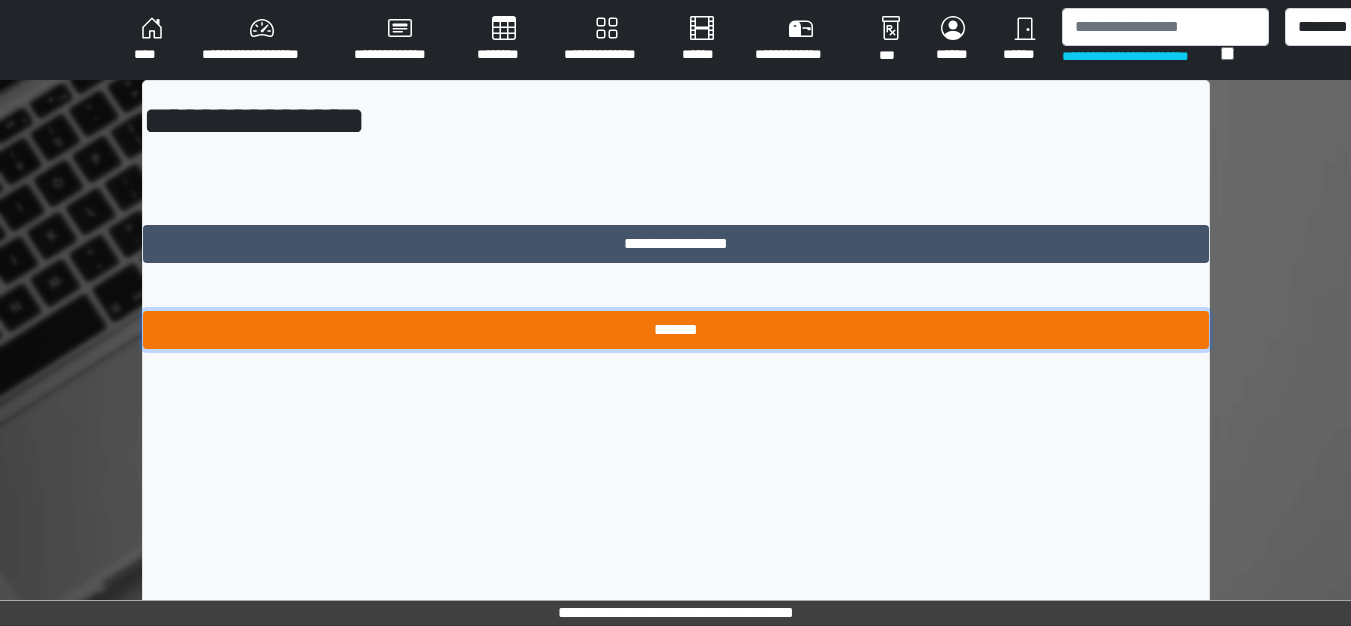 click on "*******" at bounding box center (676, 330) 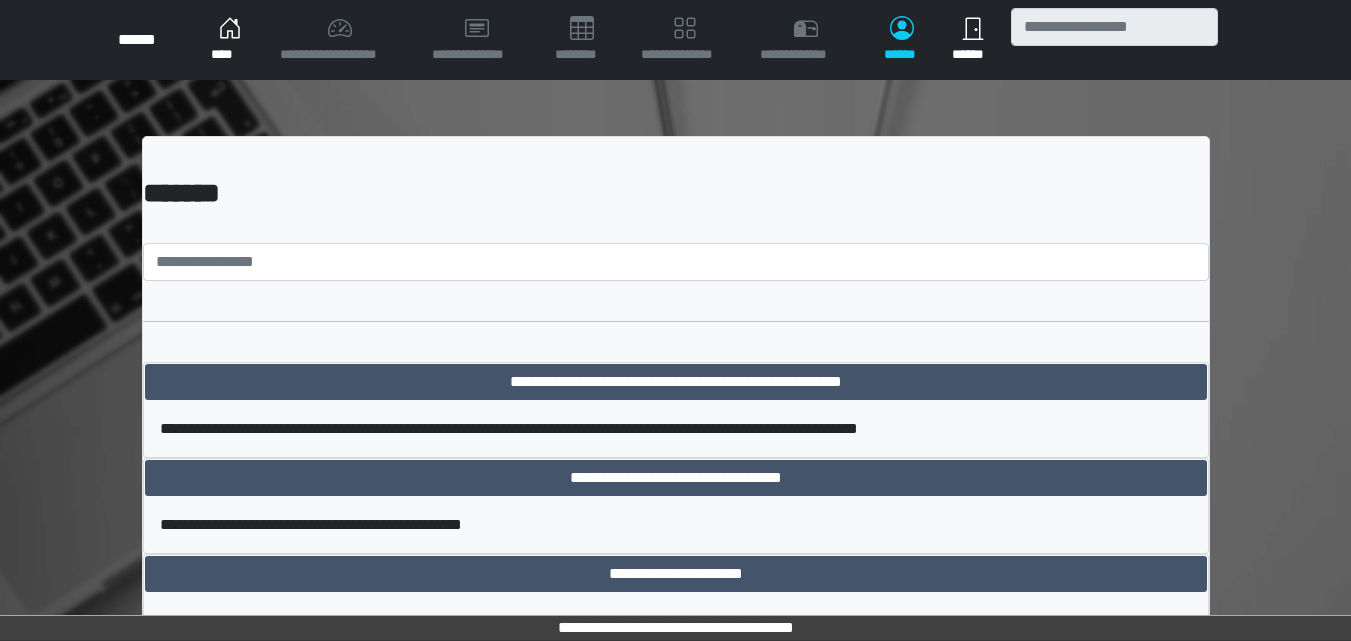 scroll, scrollTop: 0, scrollLeft: 0, axis: both 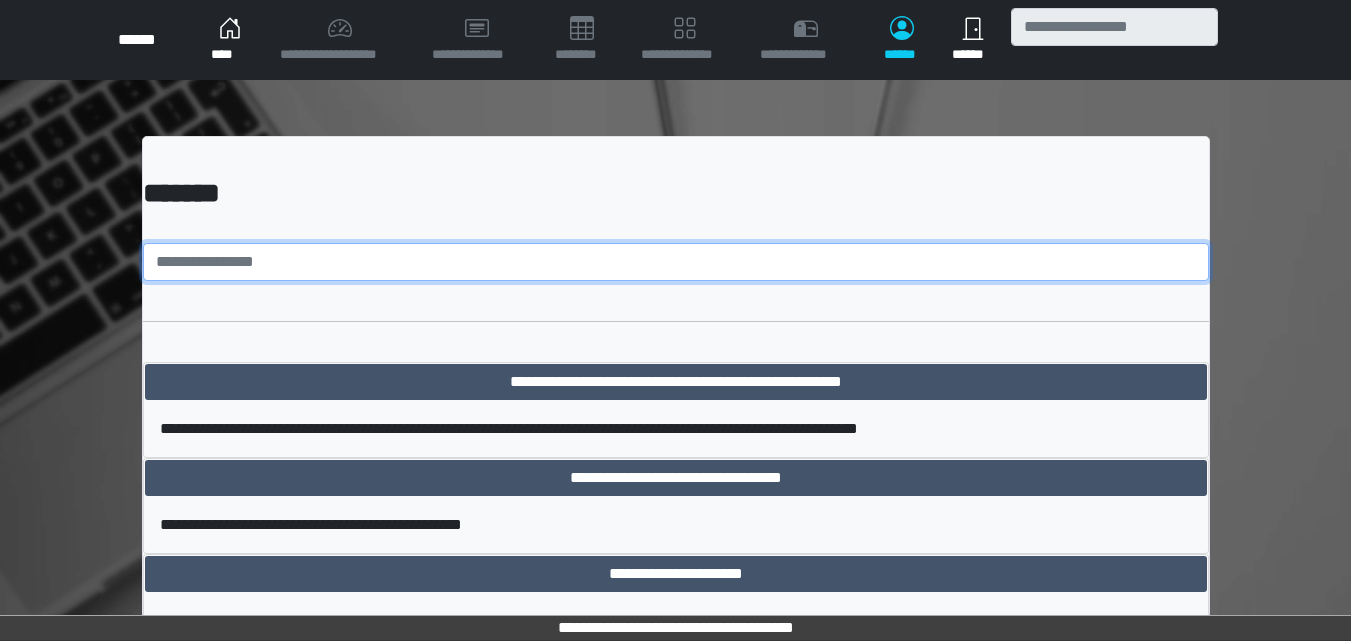click at bounding box center (676, 262) 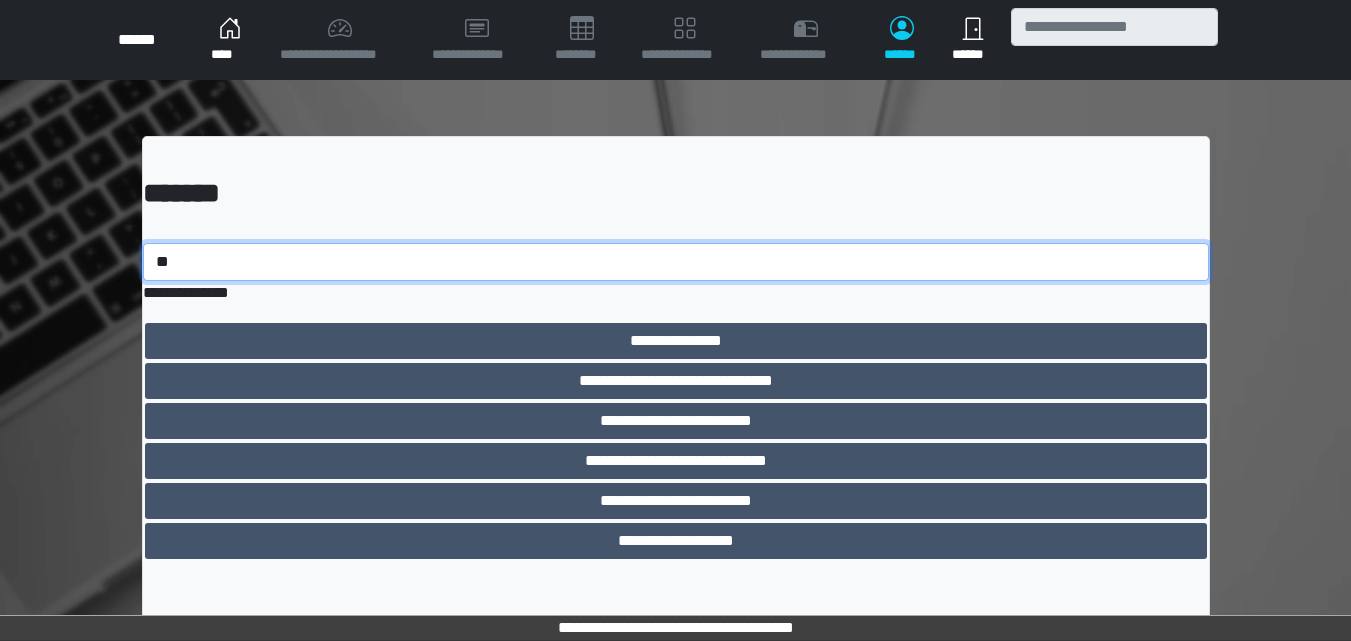 type on "*" 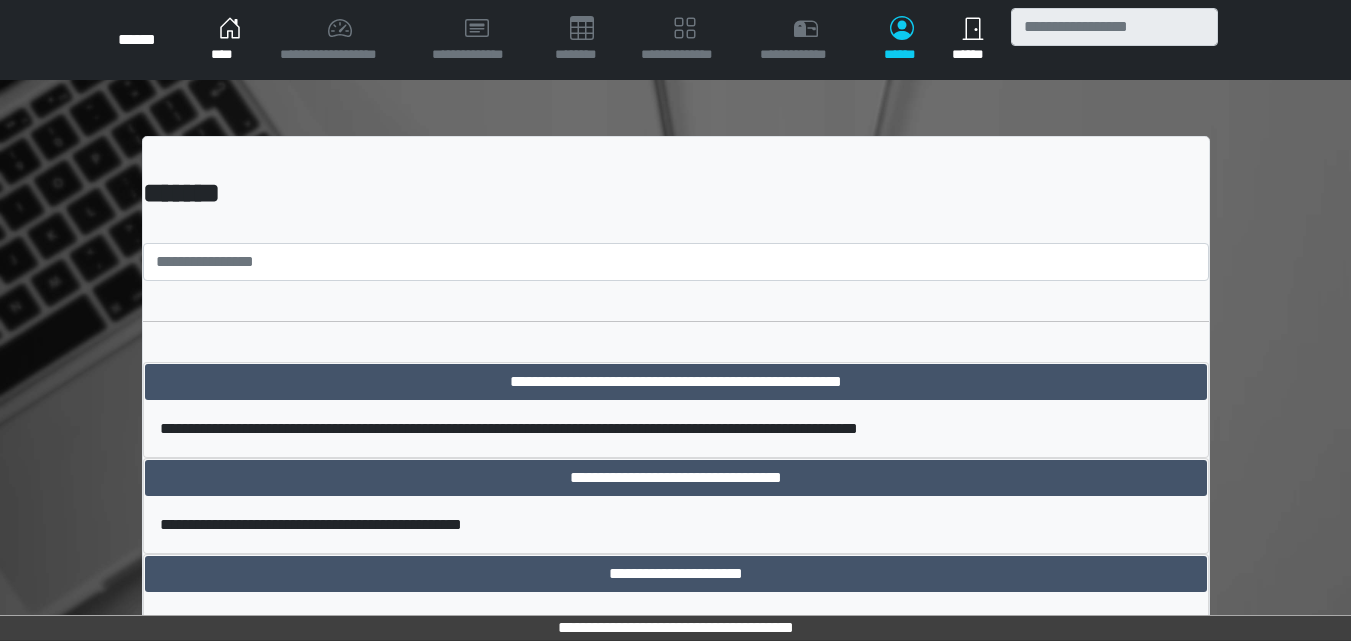 click on "**********" at bounding box center [684, 40] 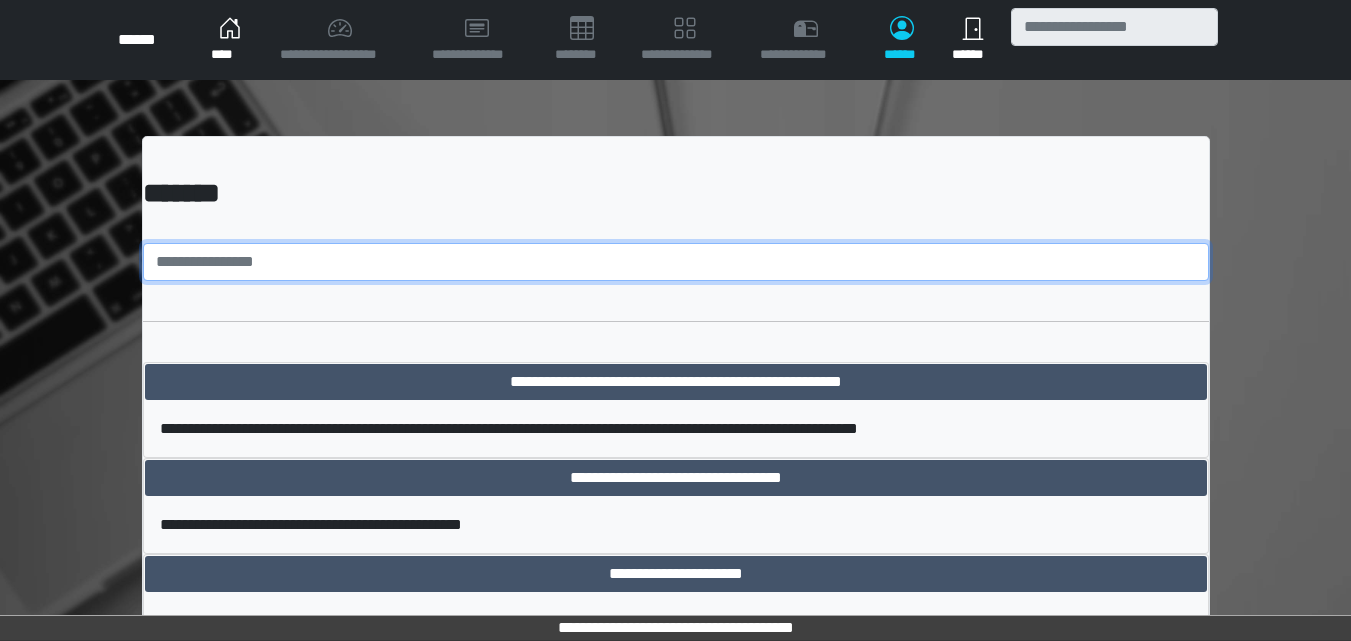 click at bounding box center (676, 262) 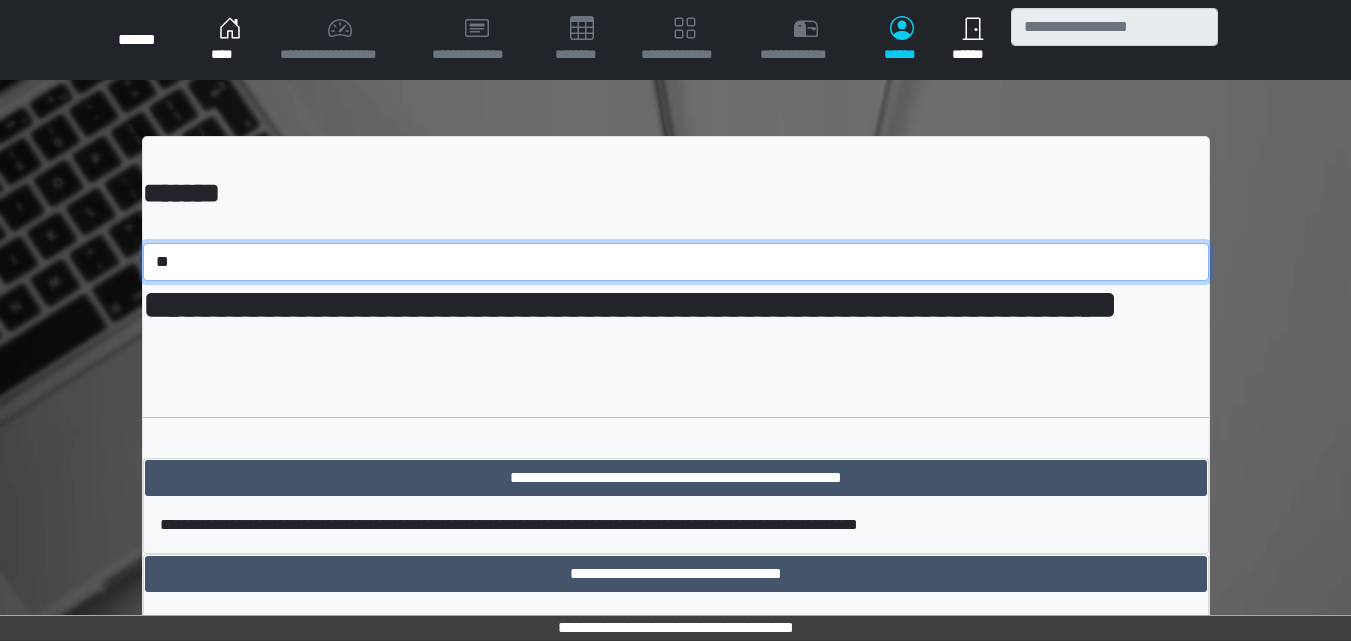 type on "*" 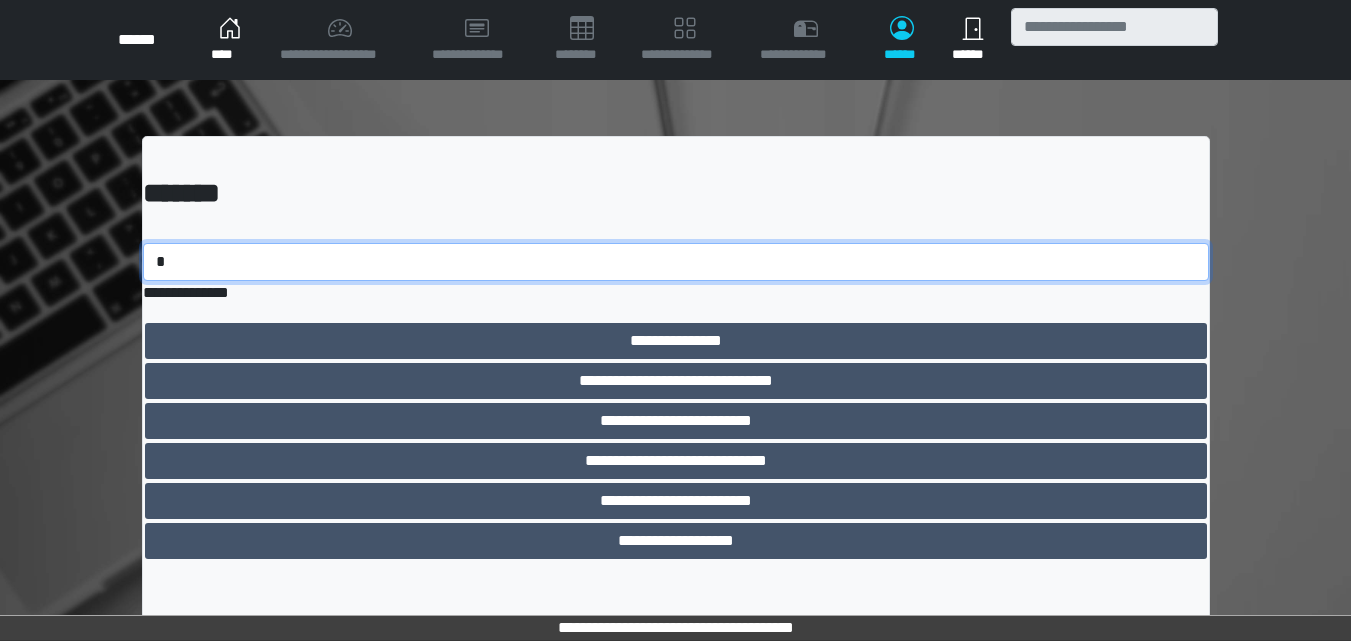 type 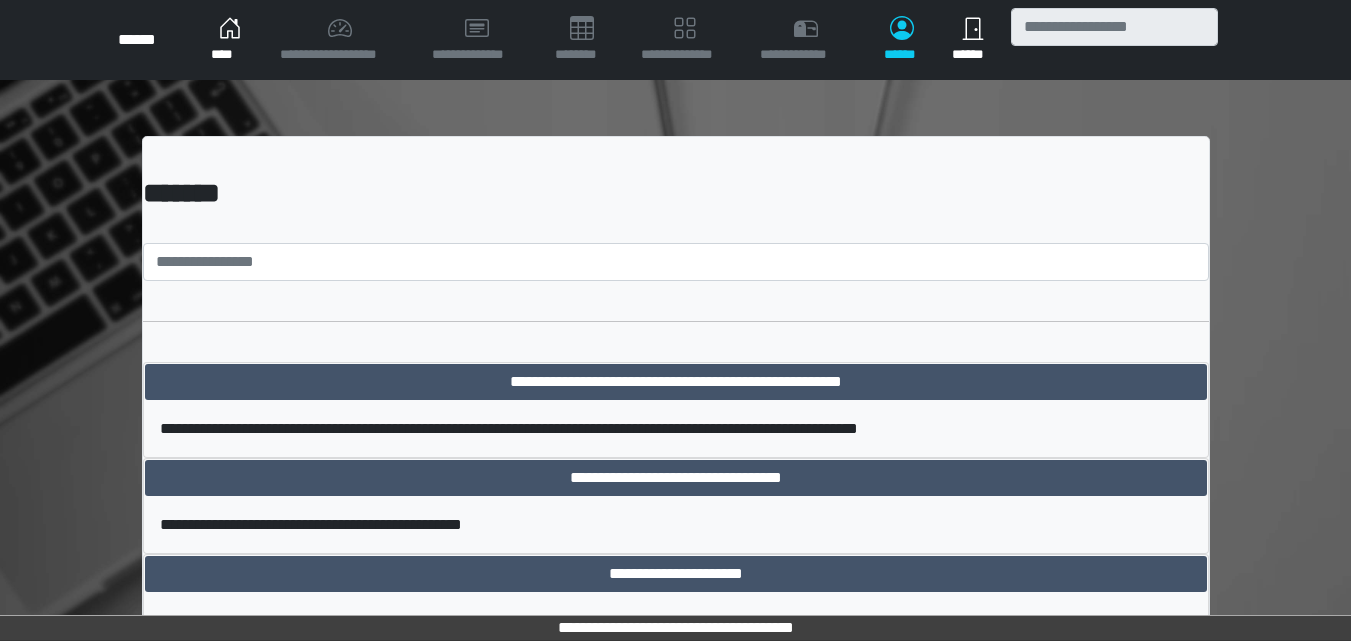click on "**********" at bounding box center [684, 40] 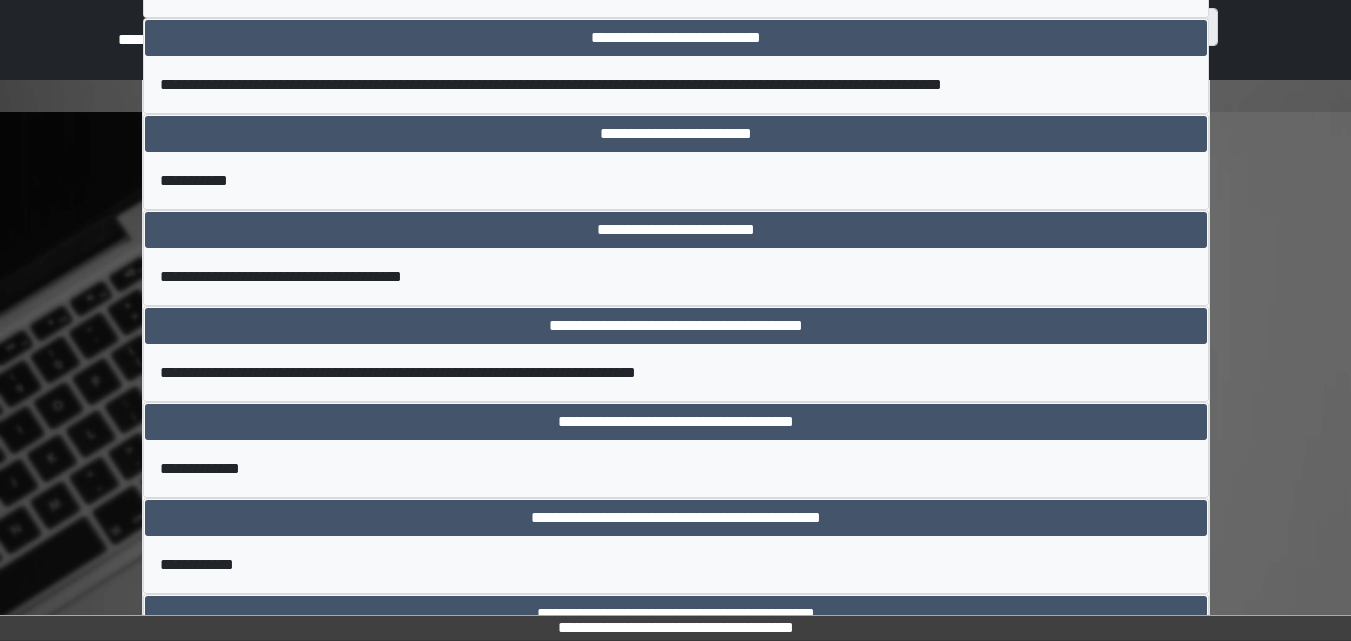 scroll, scrollTop: 4100, scrollLeft: 0, axis: vertical 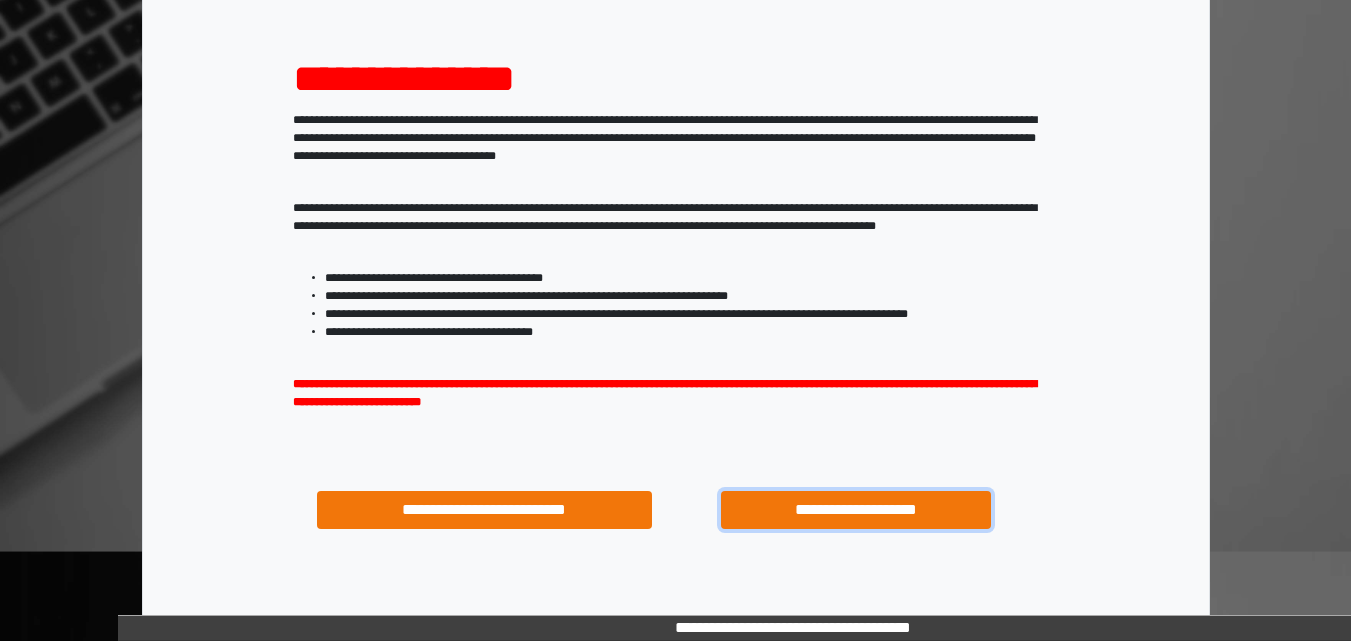 click on "**********" at bounding box center (855, 510) 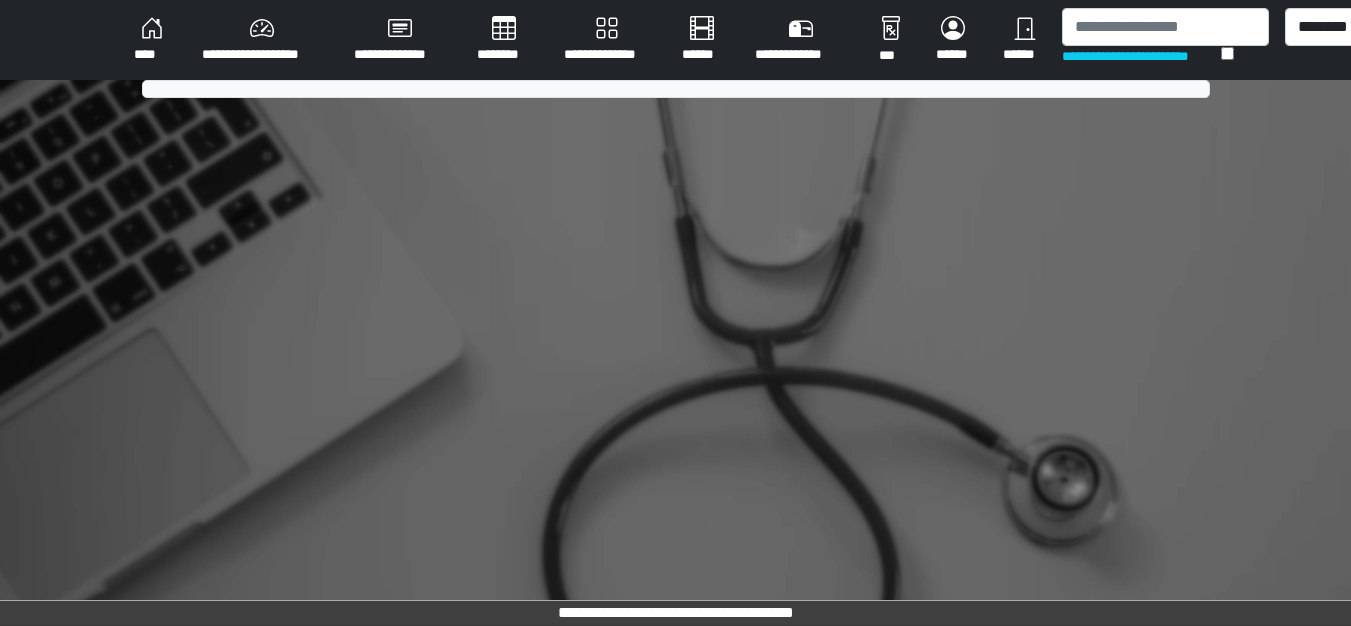 scroll, scrollTop: 0, scrollLeft: 0, axis: both 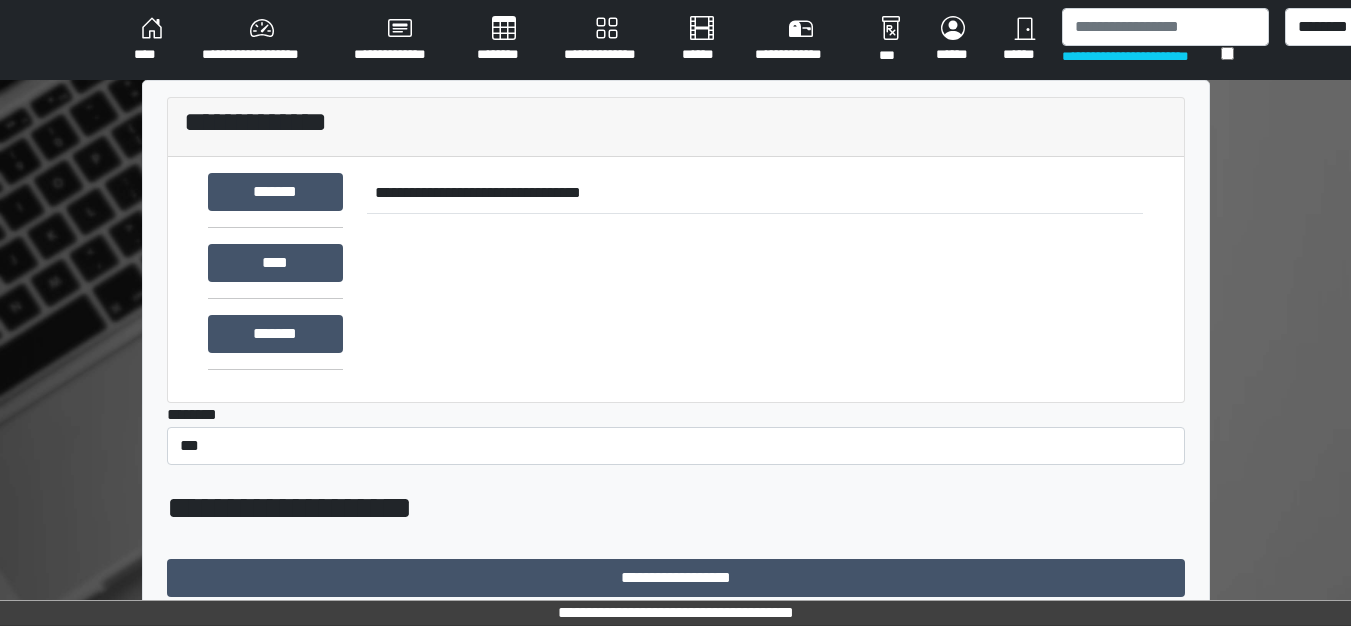 click on "********" at bounding box center (504, 40) 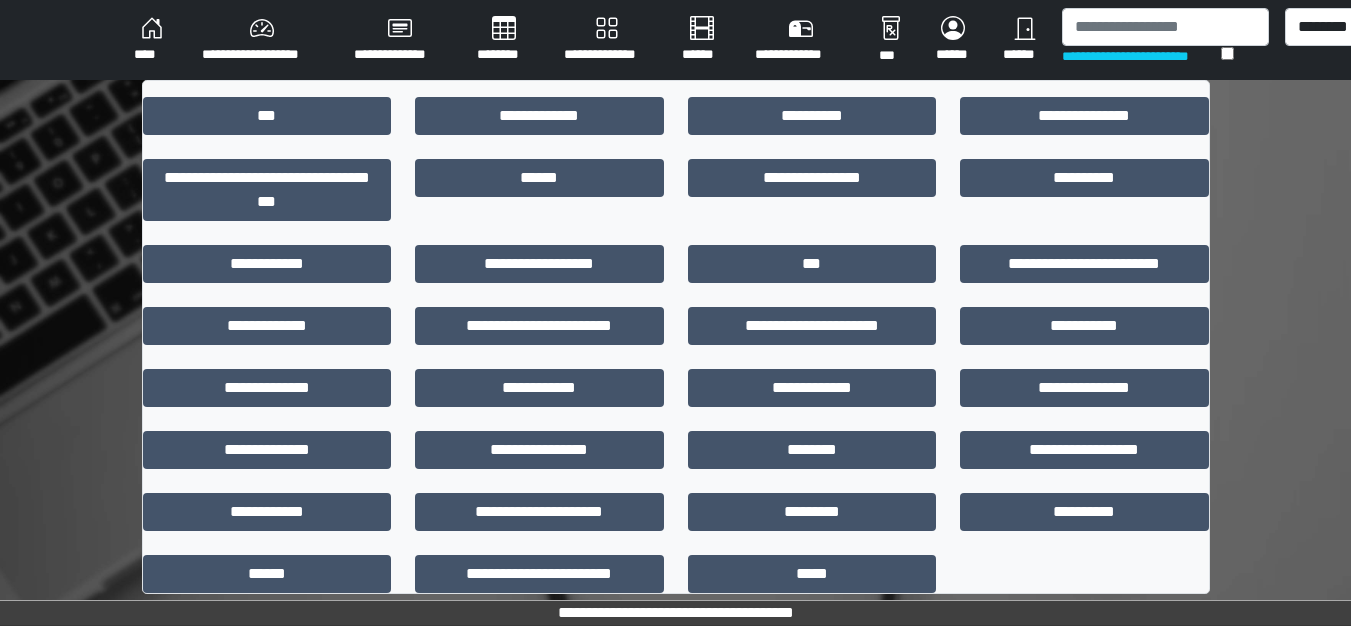 click on "**********" at bounding box center (262, 40) 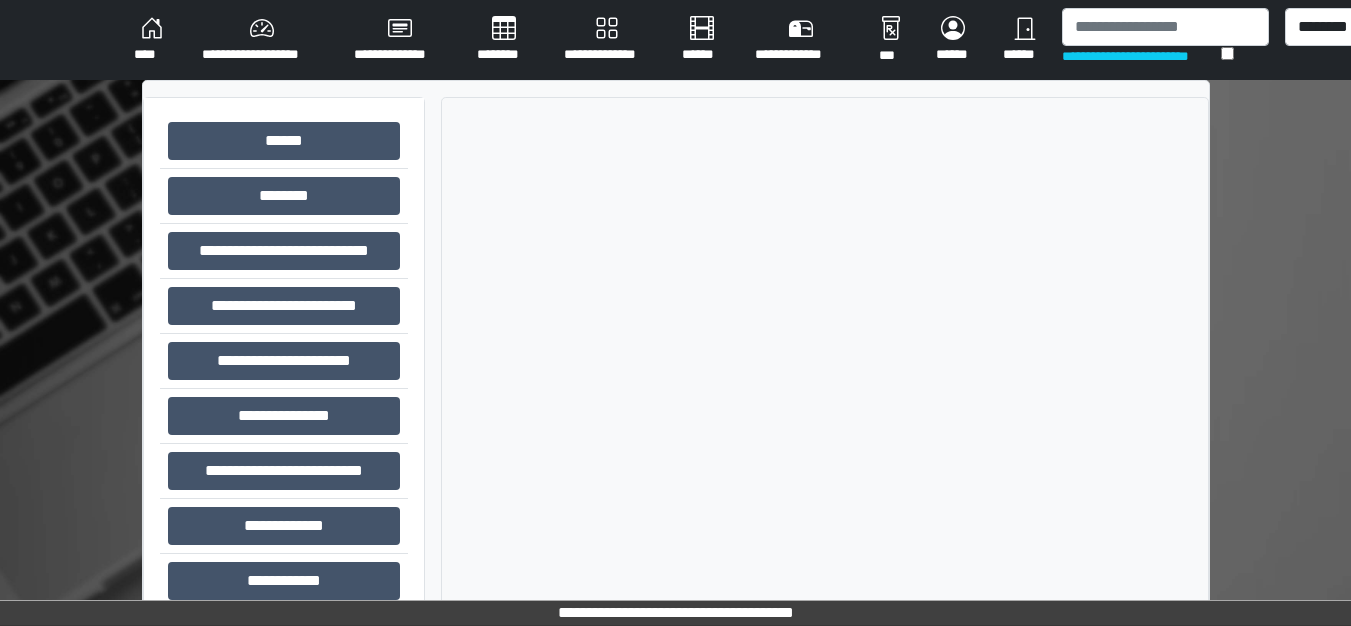 click on "****" at bounding box center (152, 40) 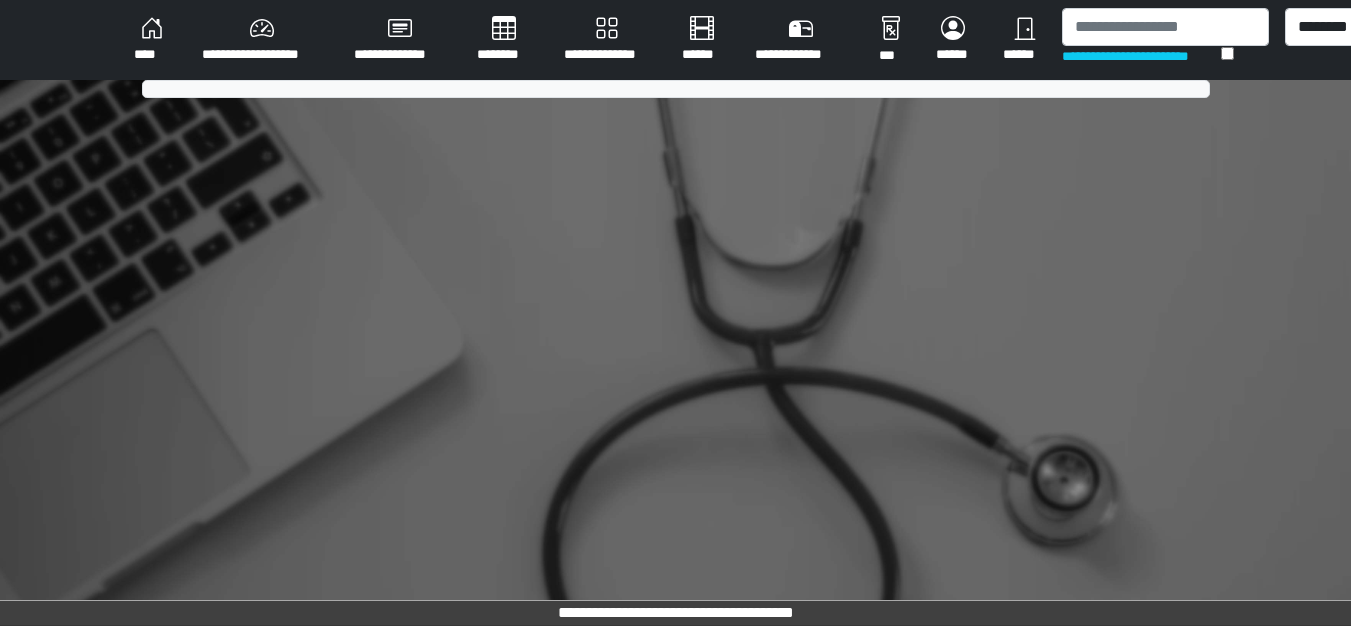 scroll, scrollTop: 0, scrollLeft: 0, axis: both 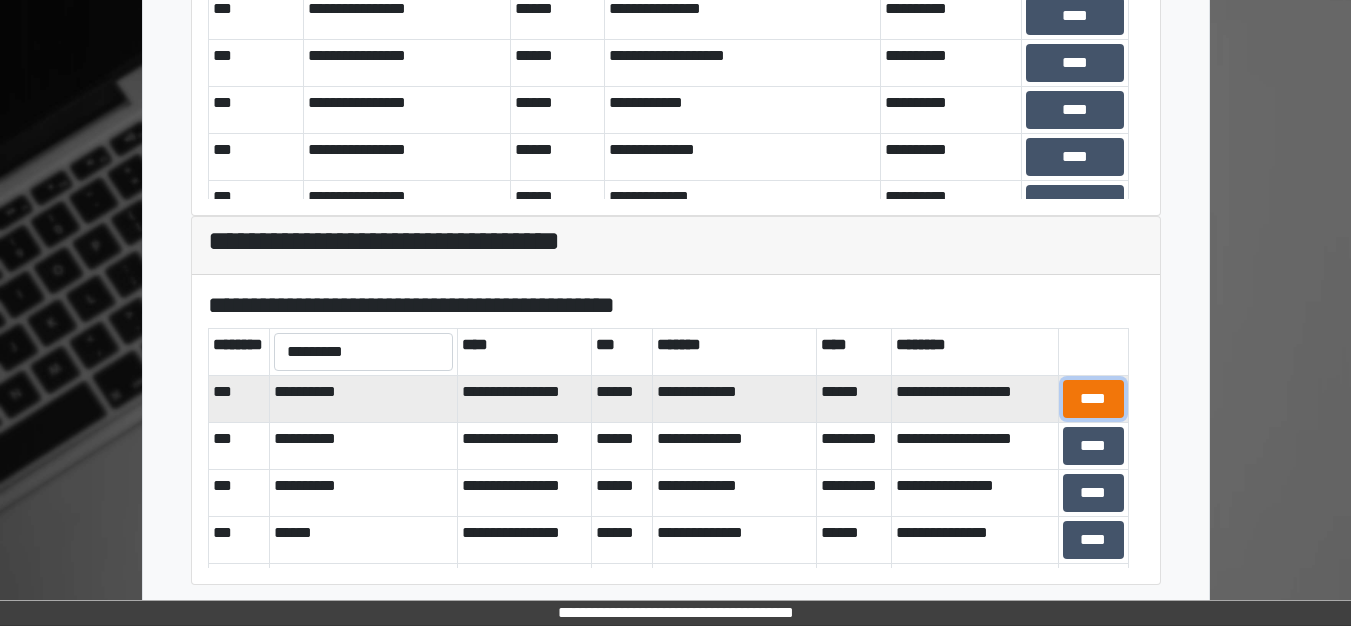 click on "****" at bounding box center (1093, 399) 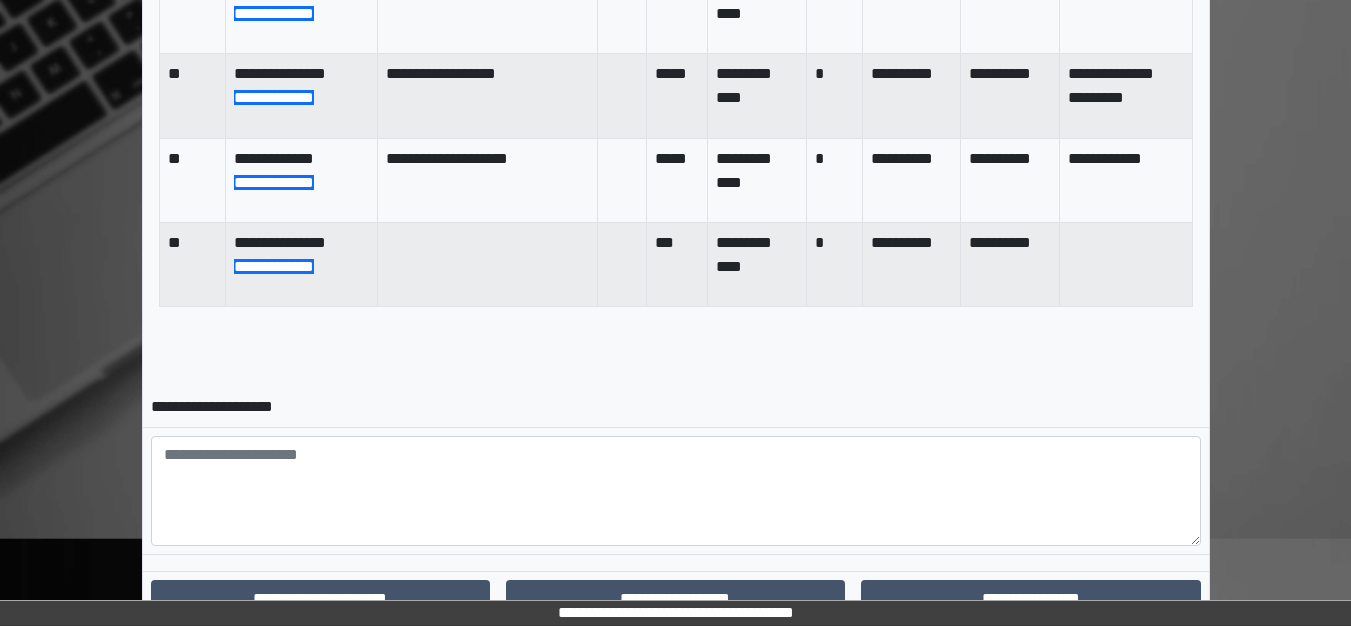 scroll, scrollTop: 1157, scrollLeft: 0, axis: vertical 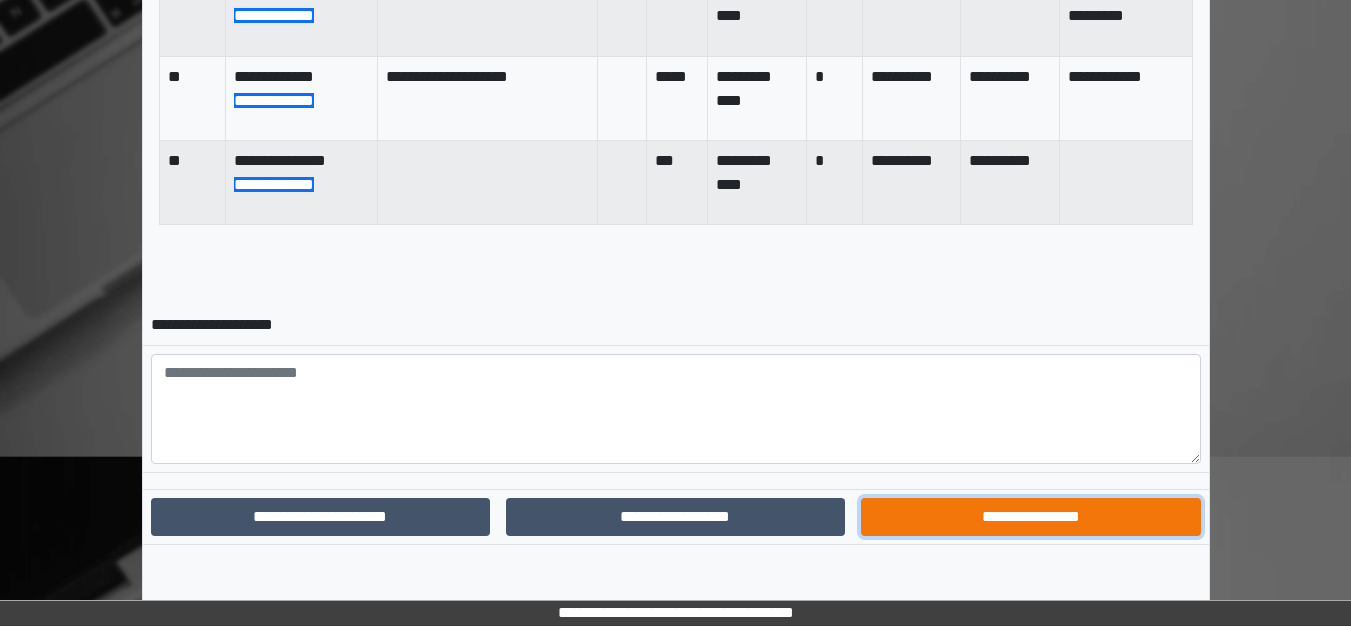 click on "**********" at bounding box center [1030, 517] 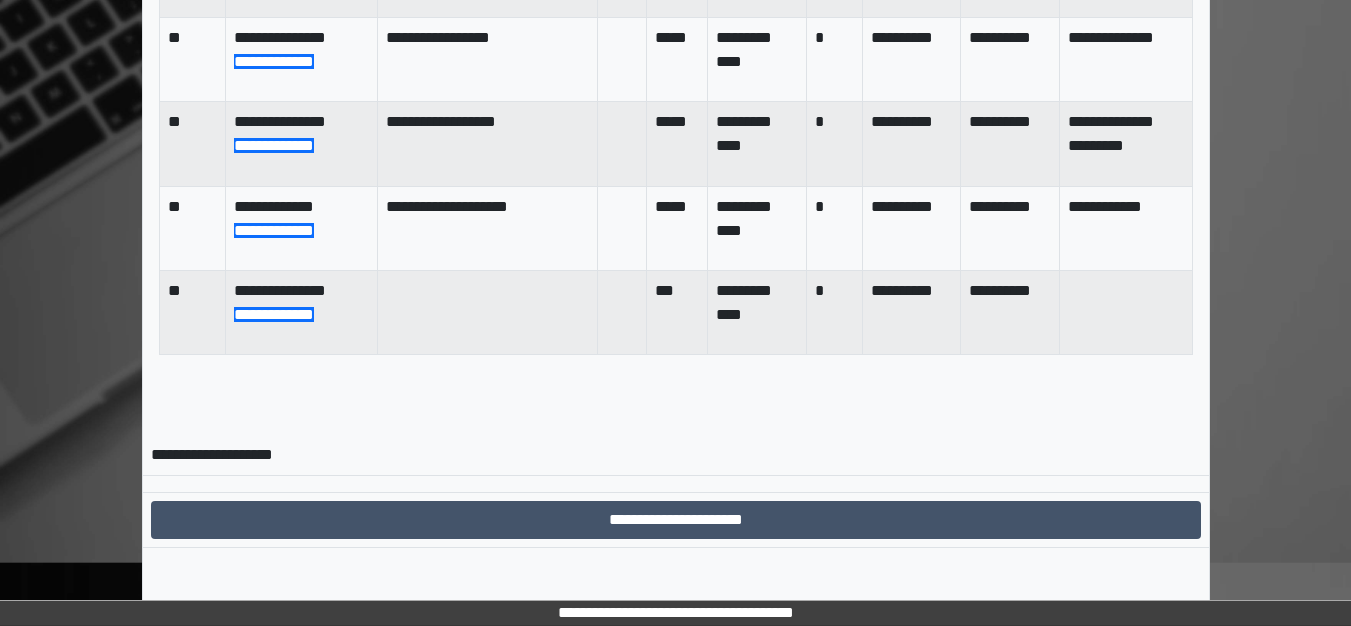 scroll, scrollTop: 1054, scrollLeft: 0, axis: vertical 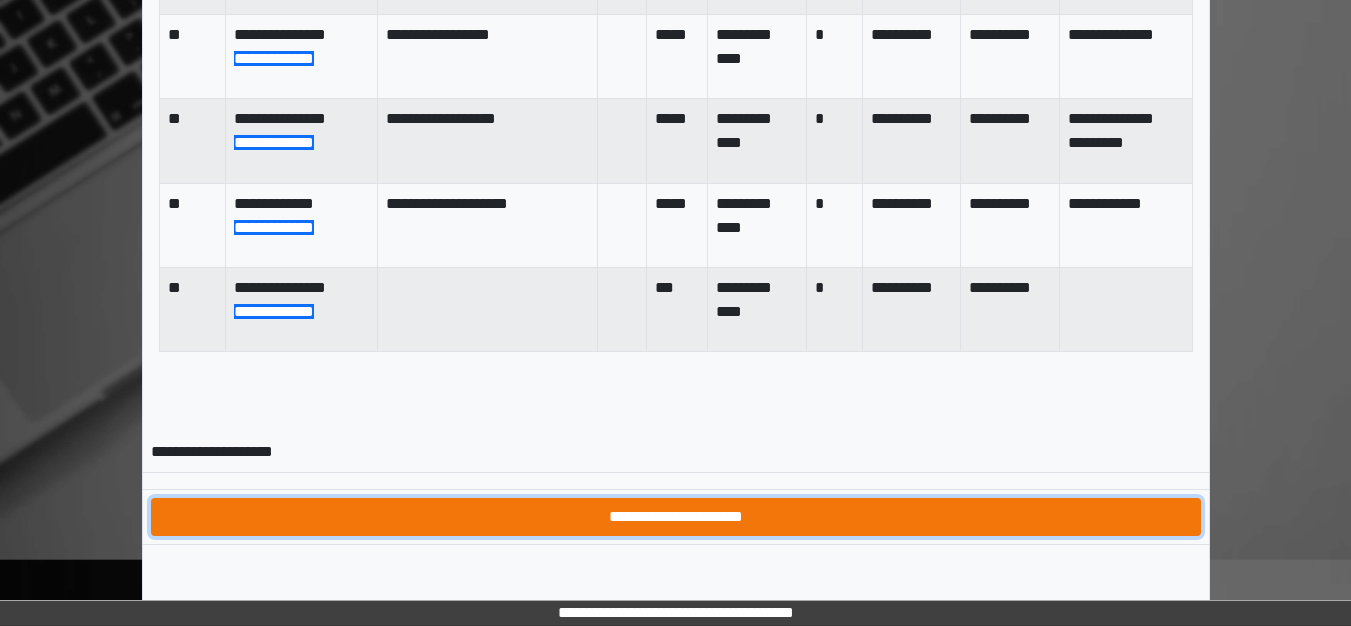 click on "**********" at bounding box center [676, 517] 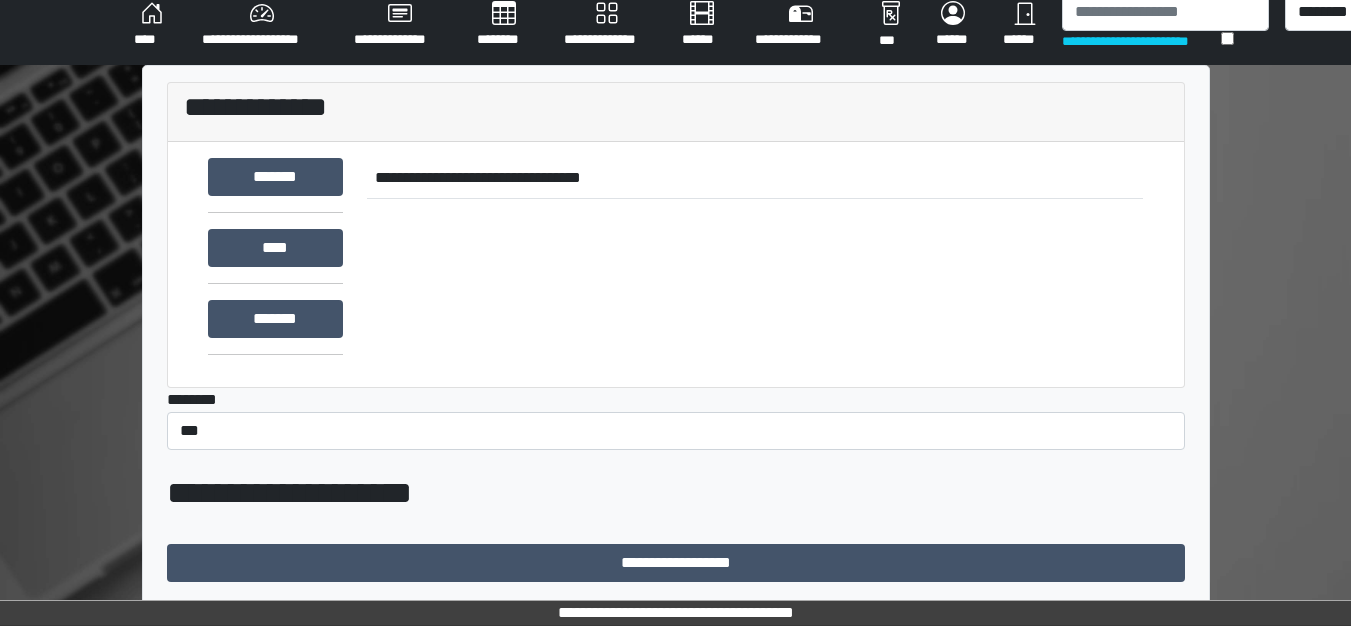 scroll, scrollTop: 775, scrollLeft: 0, axis: vertical 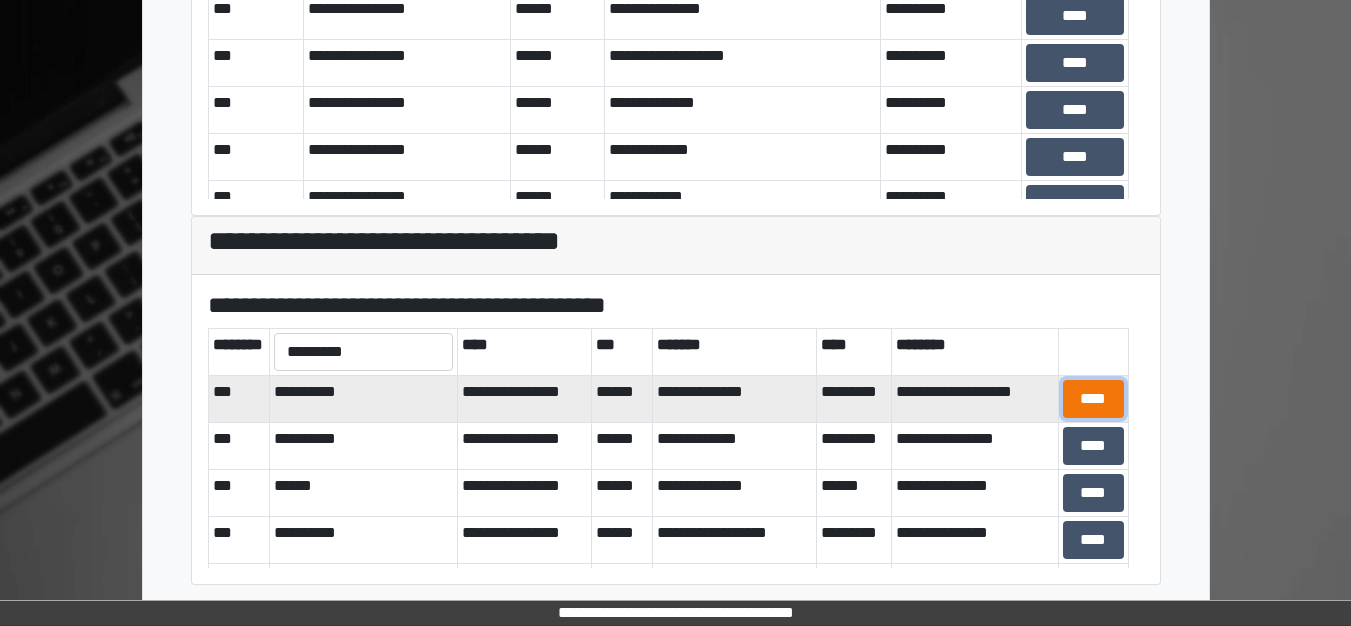 click on "****" at bounding box center (1093, 399) 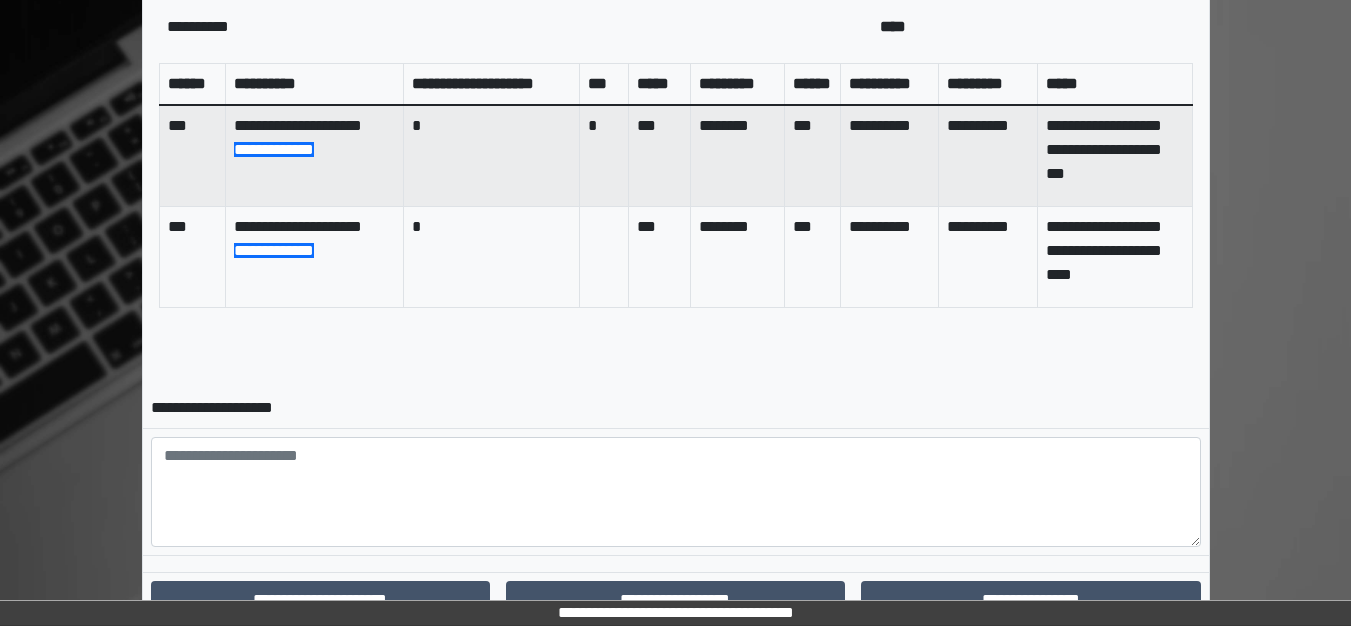 scroll, scrollTop: 898, scrollLeft: 0, axis: vertical 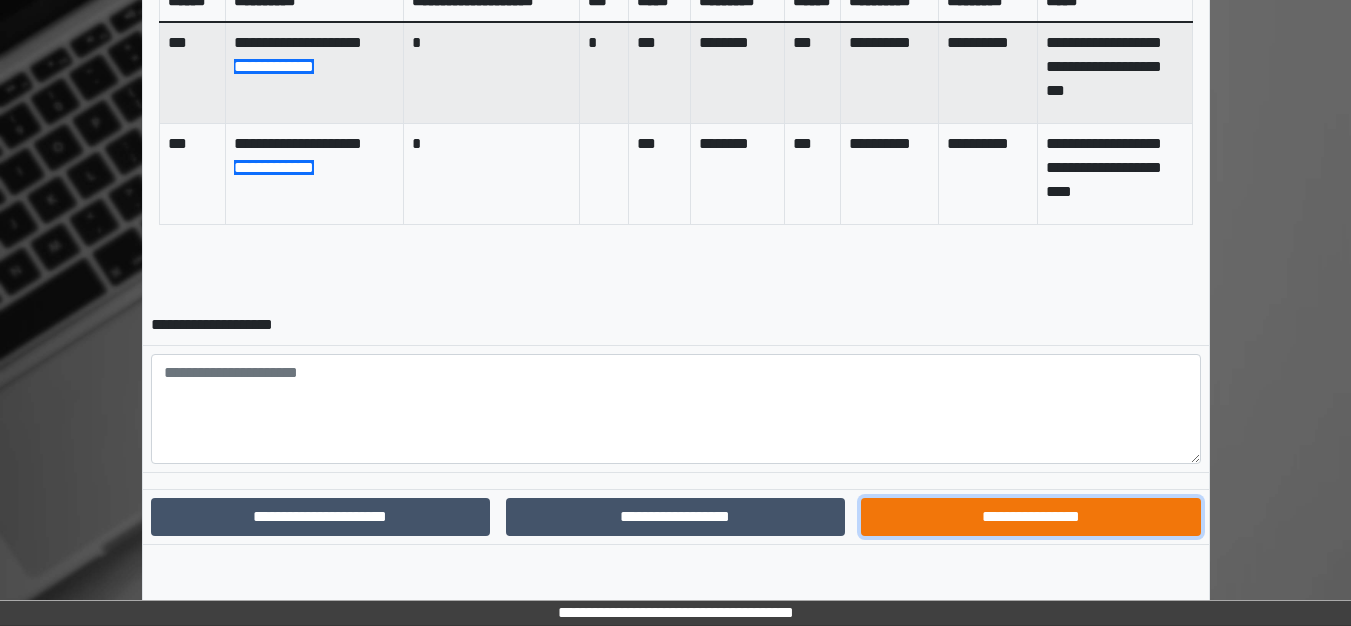 click on "**********" at bounding box center [1030, 517] 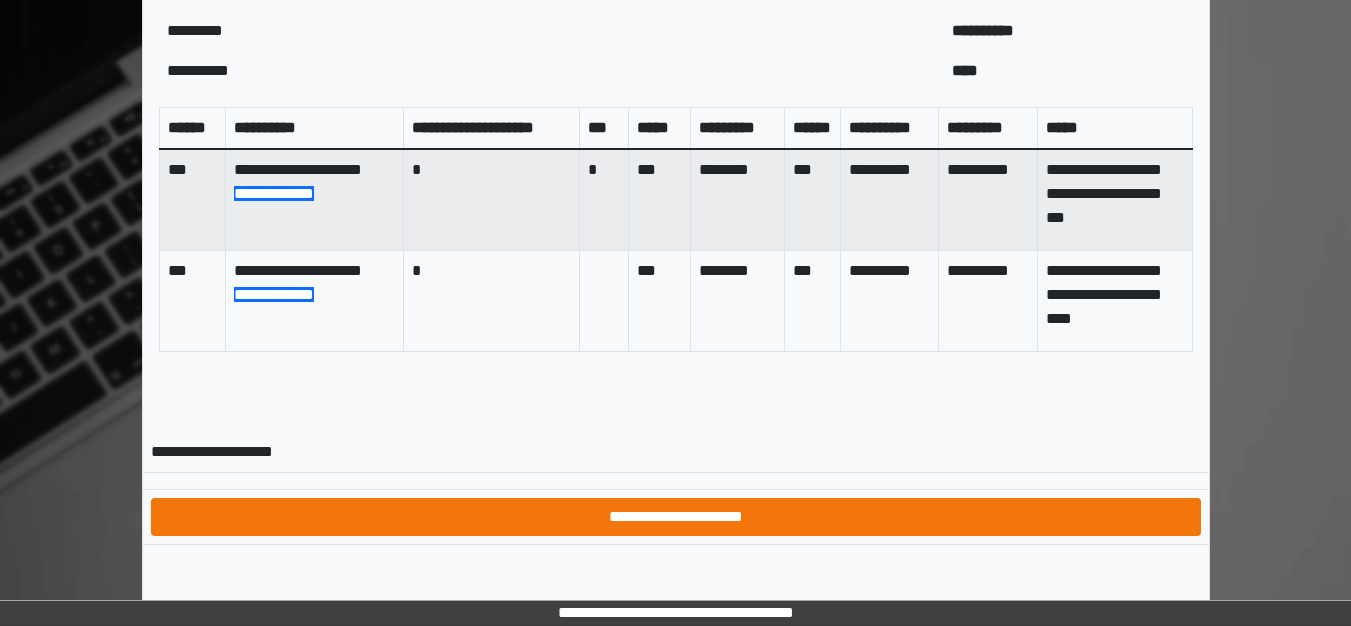 scroll, scrollTop: 795, scrollLeft: 0, axis: vertical 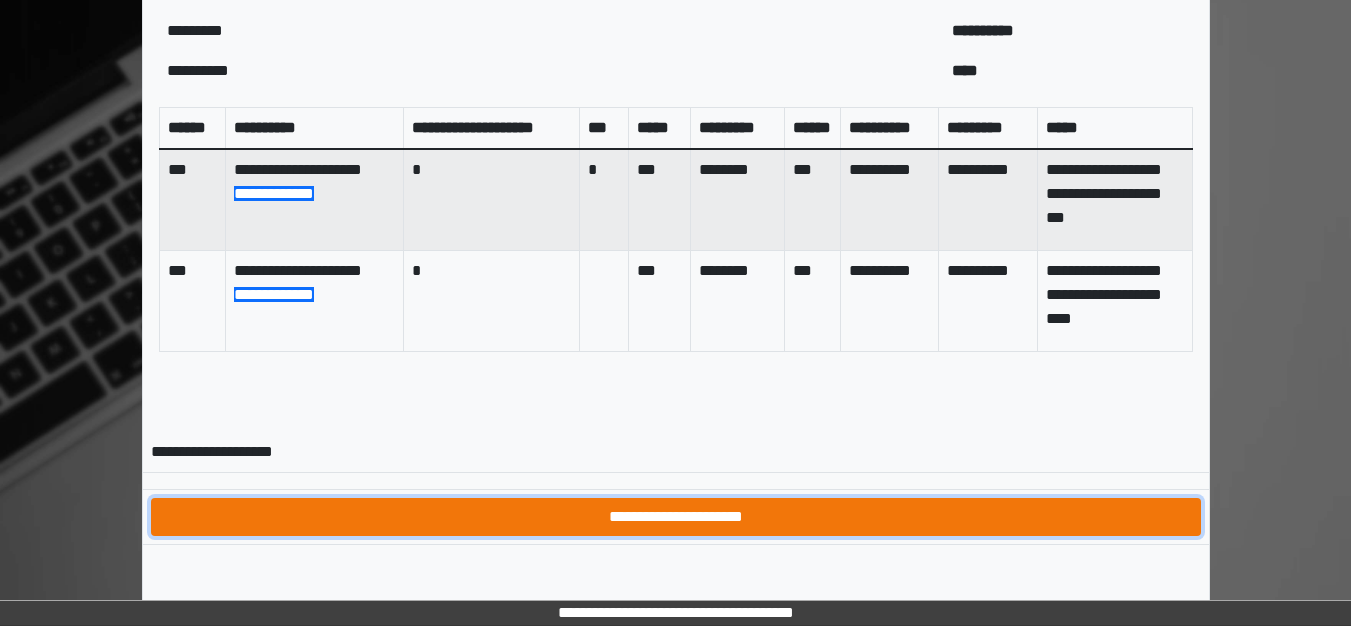 click on "**********" at bounding box center [676, 517] 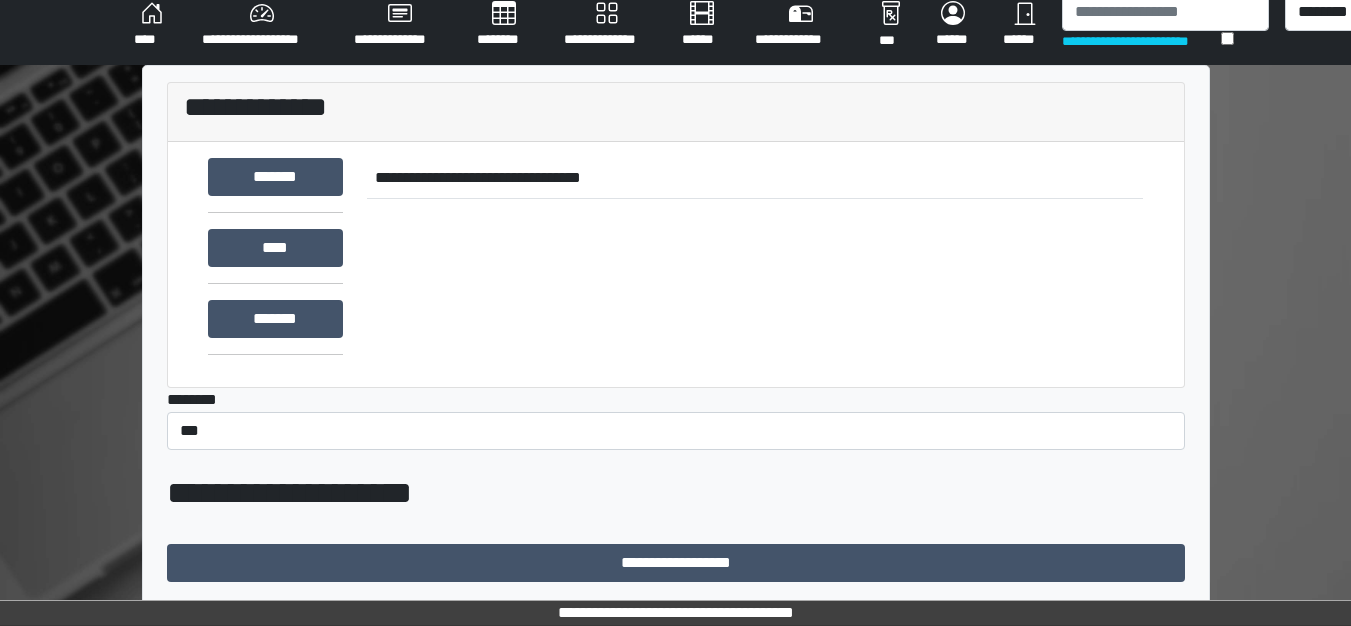 scroll, scrollTop: 775, scrollLeft: 0, axis: vertical 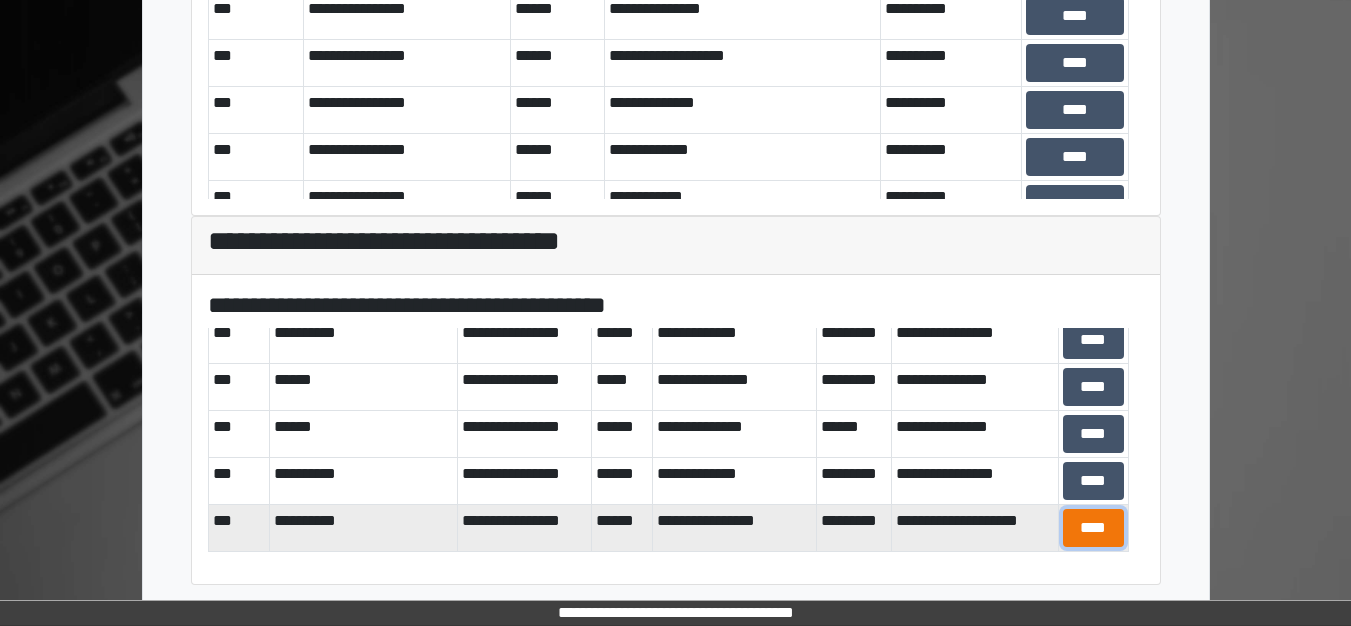 click on "****" at bounding box center [1093, 528] 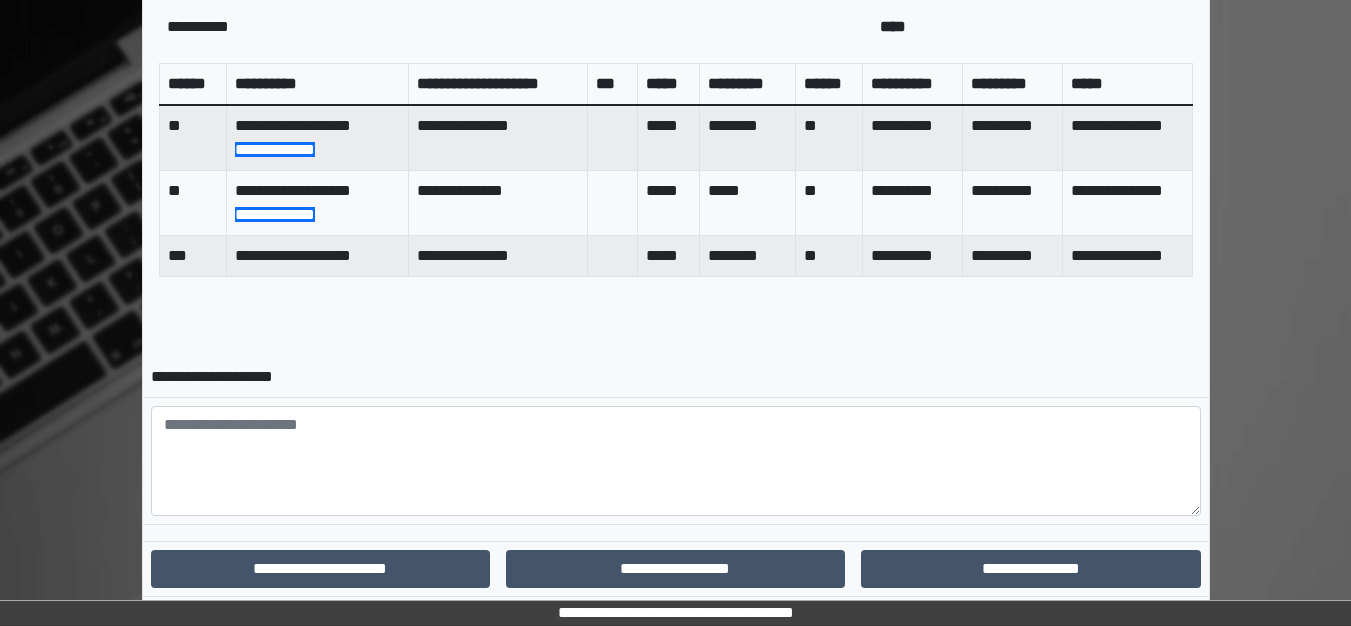scroll, scrollTop: 867, scrollLeft: 0, axis: vertical 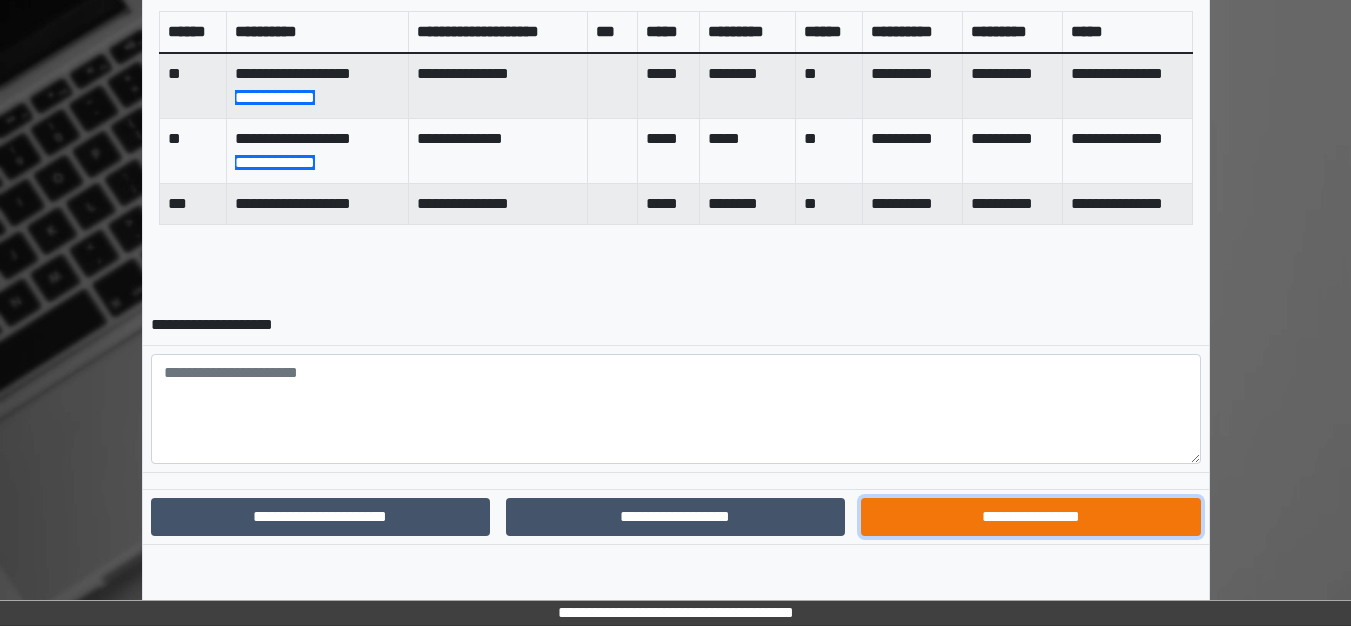 click on "**********" at bounding box center [1030, 517] 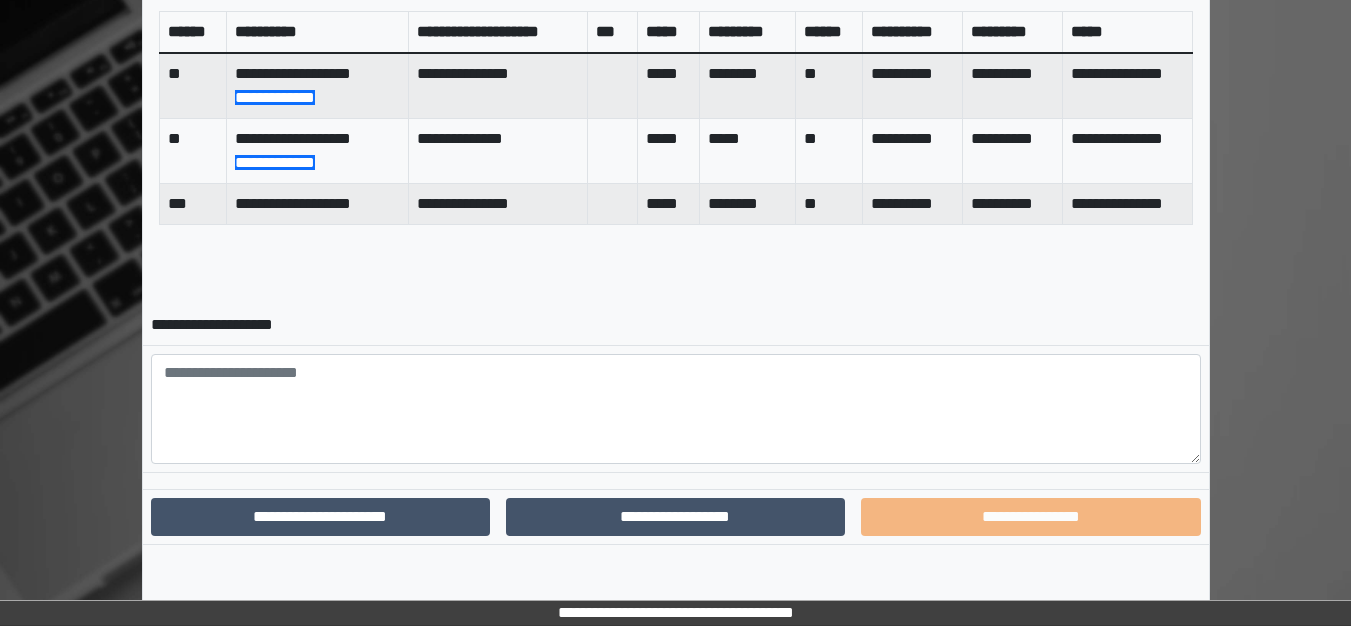 scroll, scrollTop: 764, scrollLeft: 0, axis: vertical 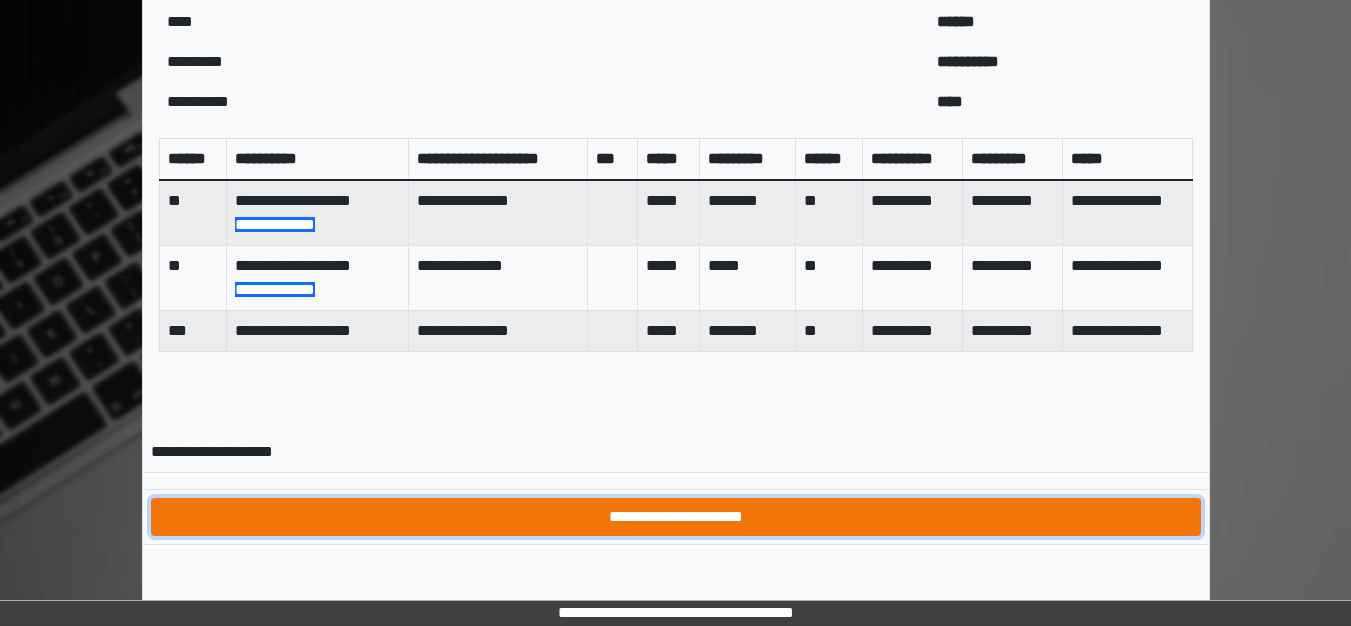 click on "**********" at bounding box center (676, 517) 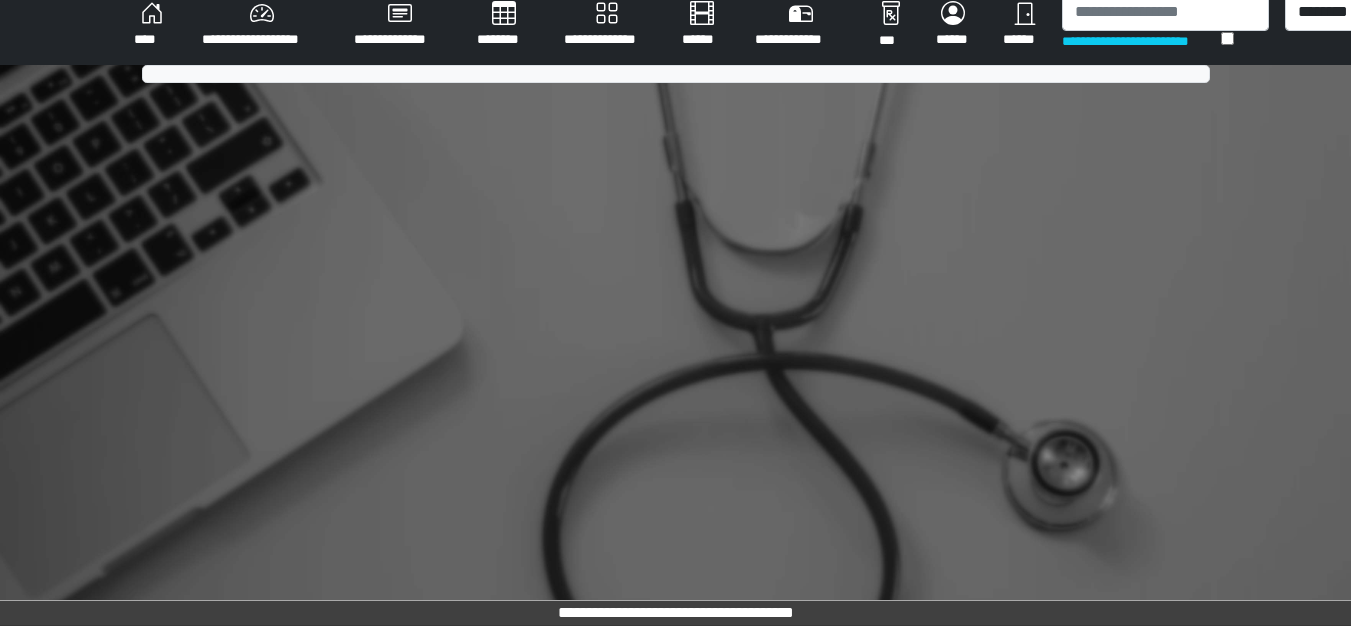 scroll, scrollTop: 764, scrollLeft: 0, axis: vertical 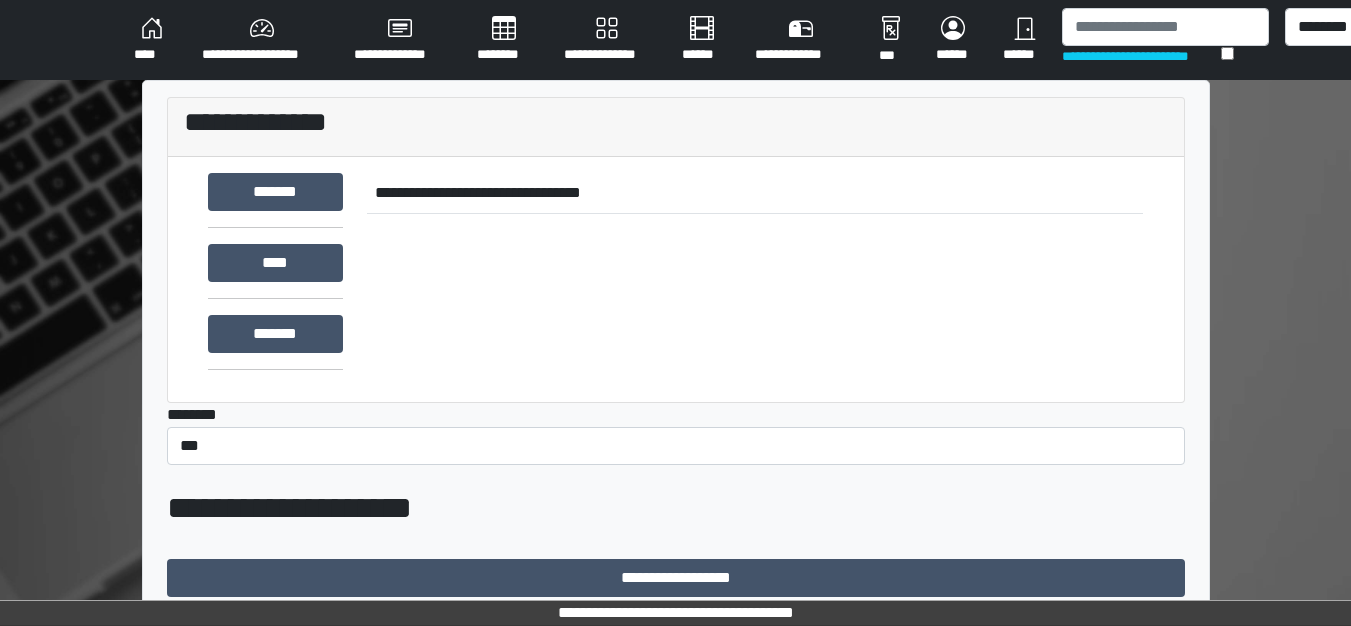 click on "**********" at bounding box center [607, 40] 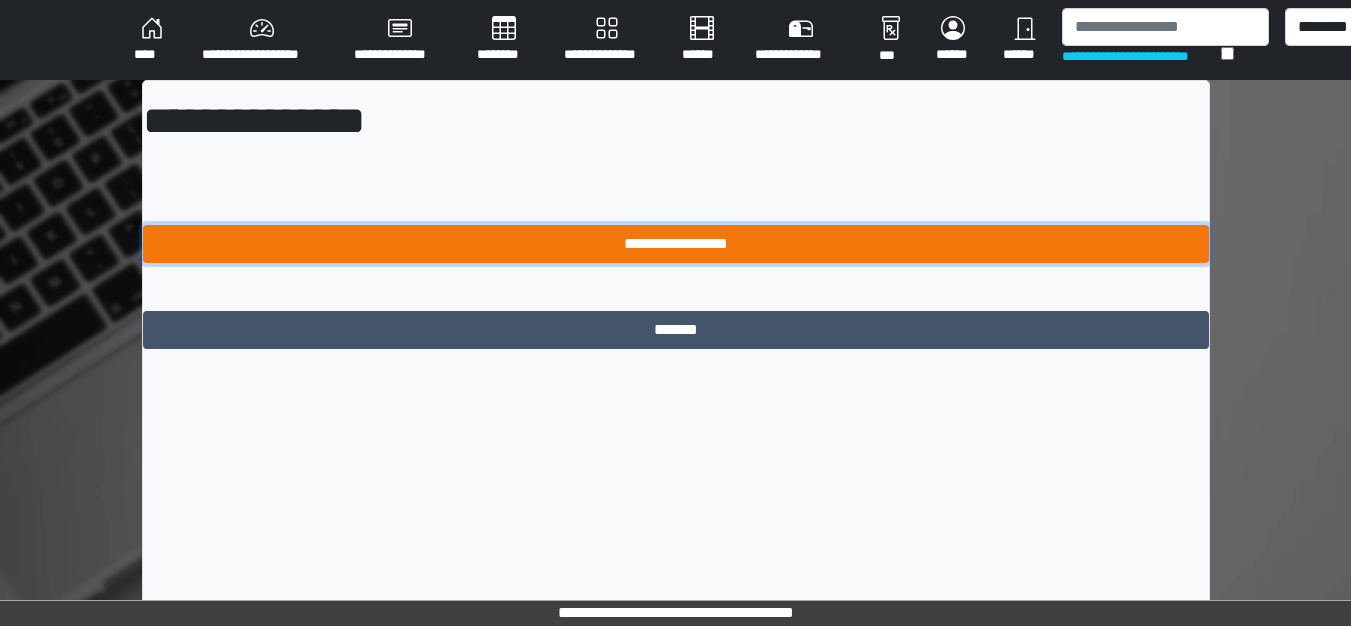 click on "**********" at bounding box center [676, 244] 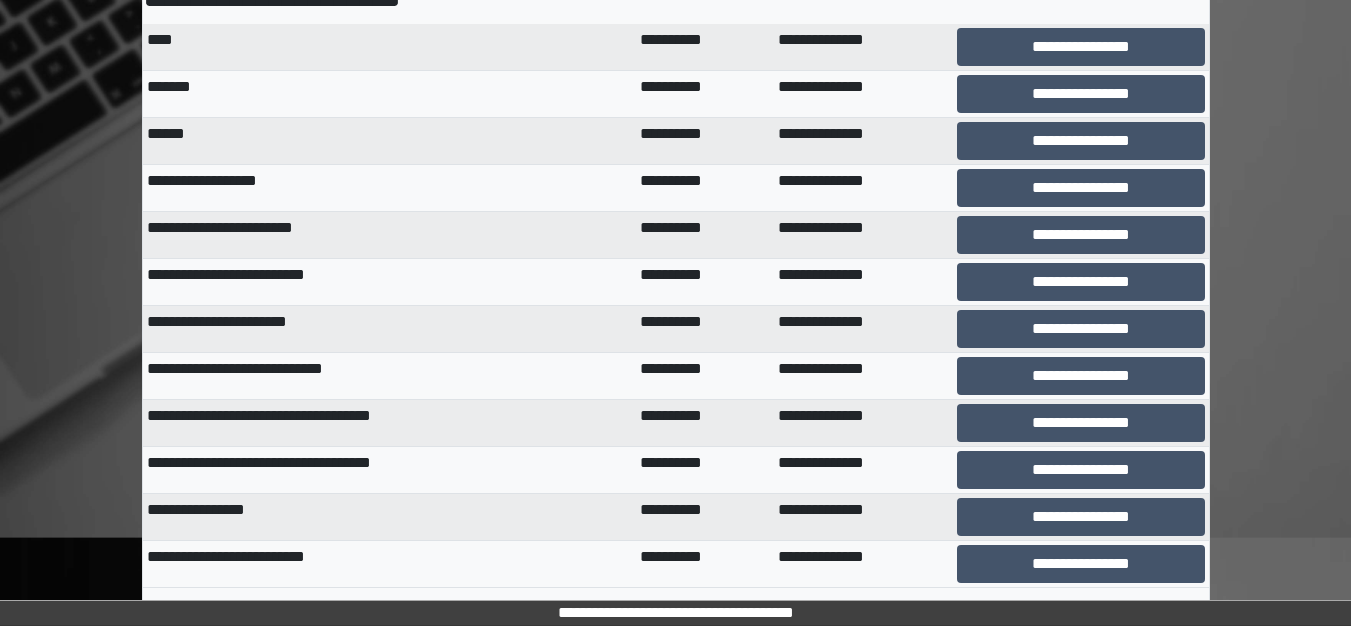 scroll, scrollTop: 254, scrollLeft: 0, axis: vertical 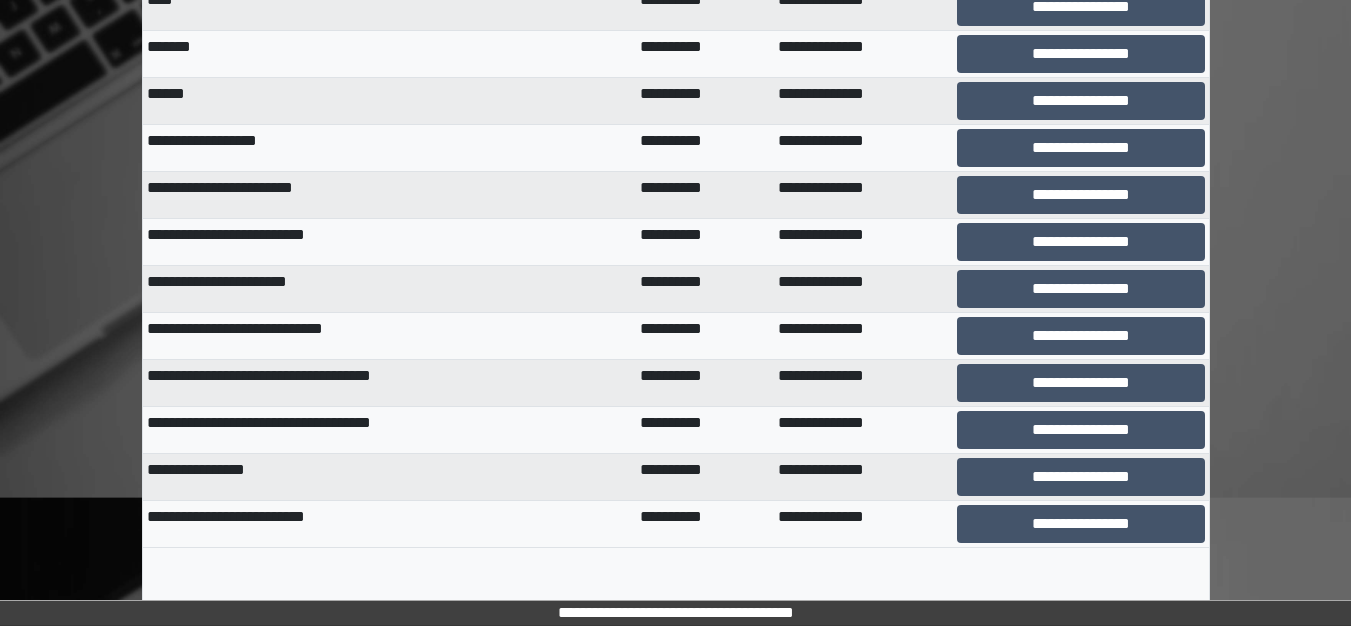 drag, startPoint x: 1358, startPoint y: 616, endPoint x: 380, endPoint y: 514, distance: 983.3046 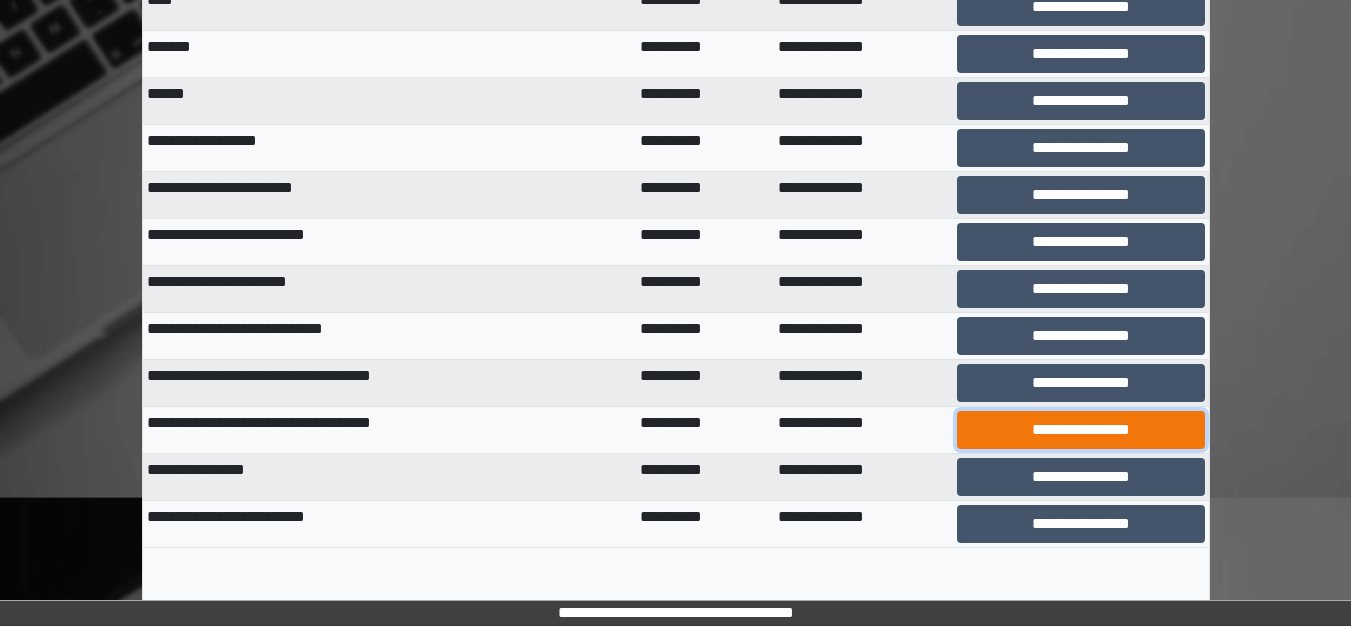 click on "**********" at bounding box center [1080, 430] 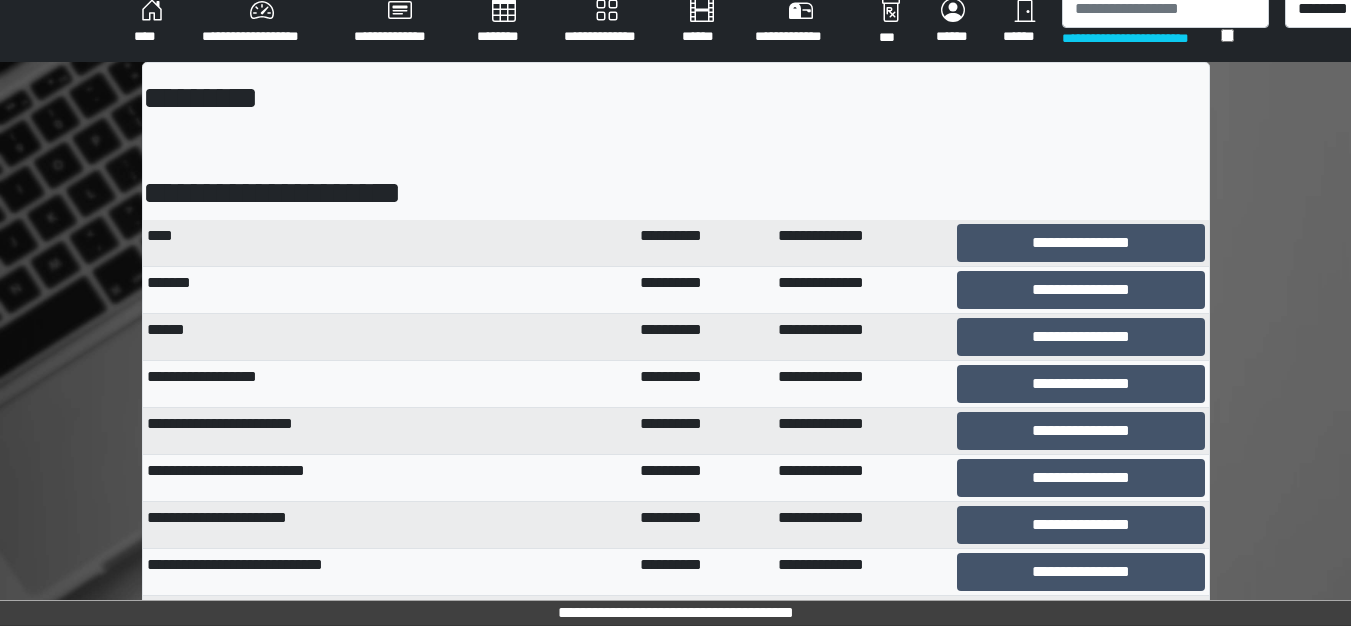 scroll, scrollTop: 0, scrollLeft: 0, axis: both 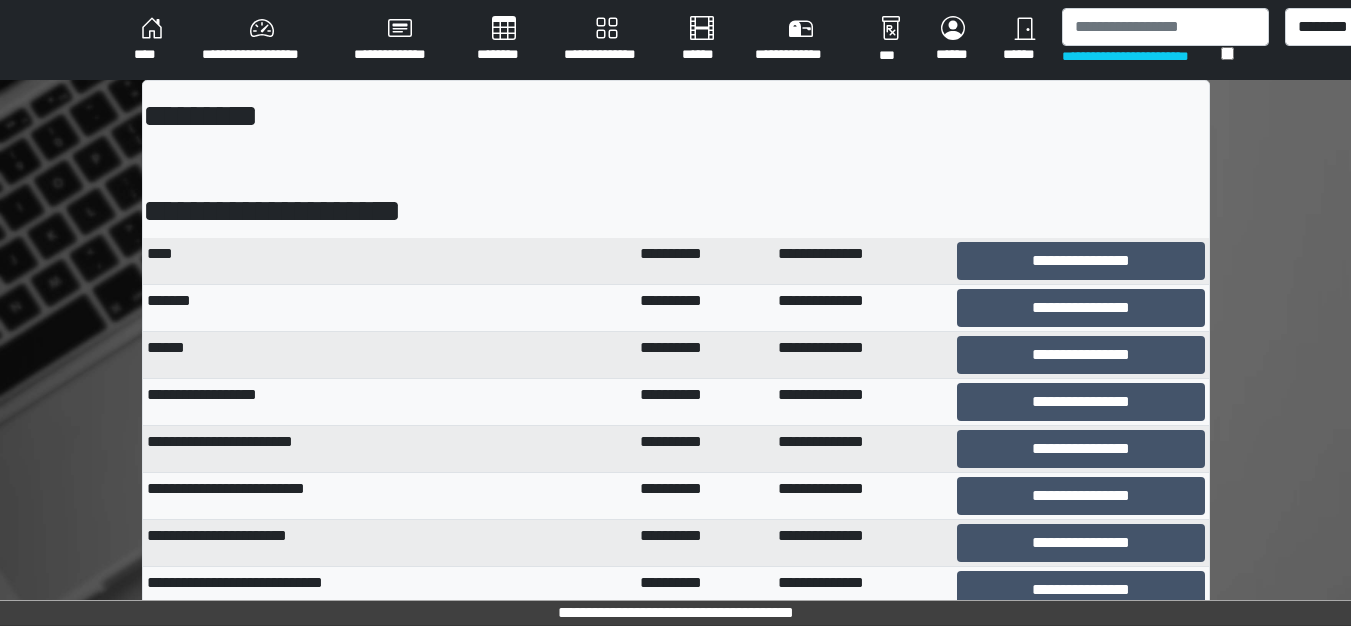 click on "****" at bounding box center (152, 40) 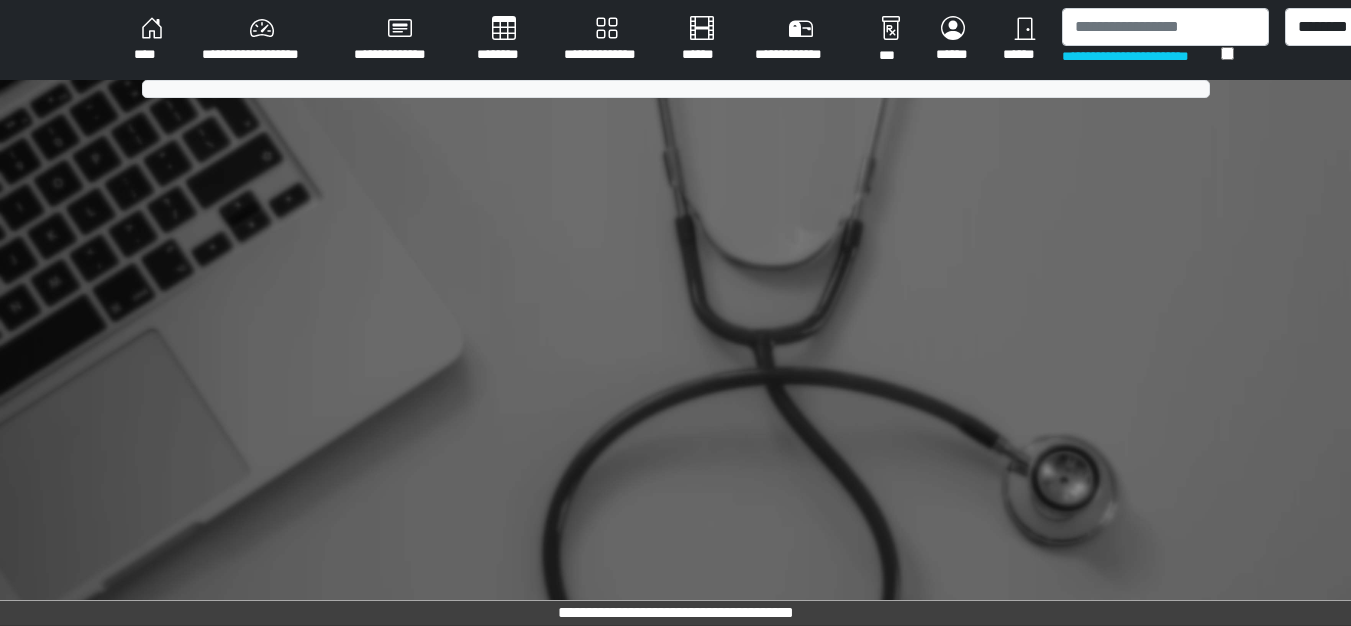 scroll, scrollTop: 0, scrollLeft: 0, axis: both 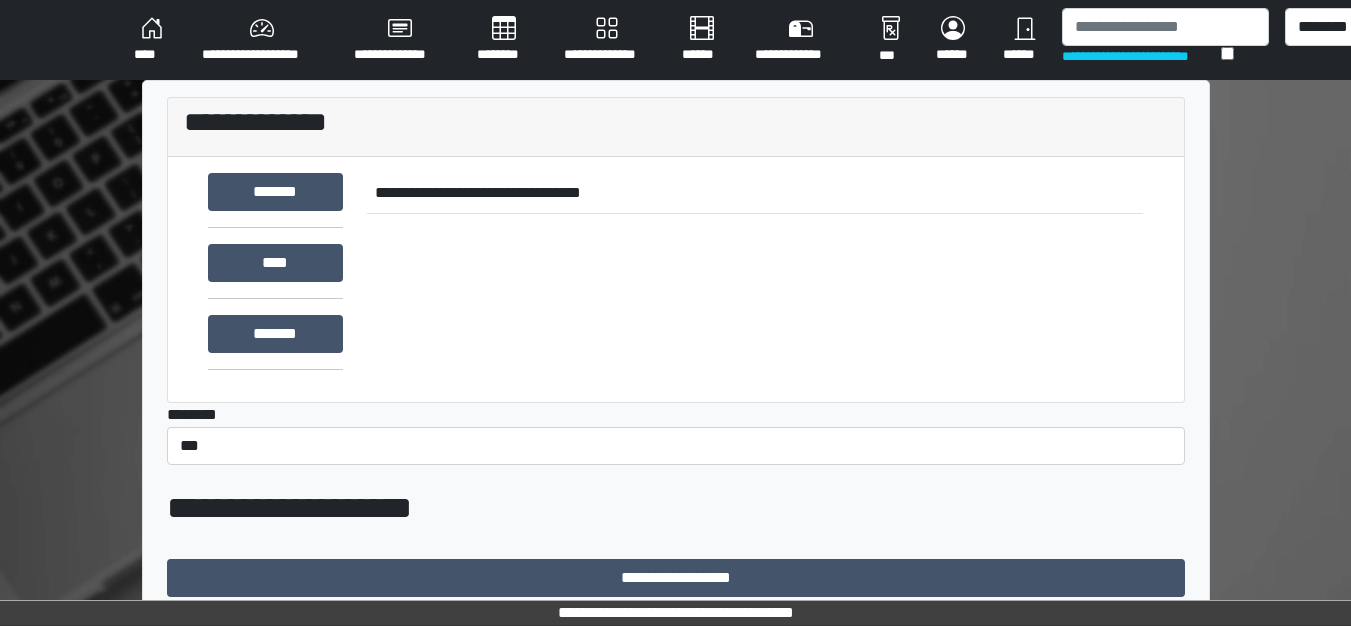 click on "**********" at bounding box center (262, 40) 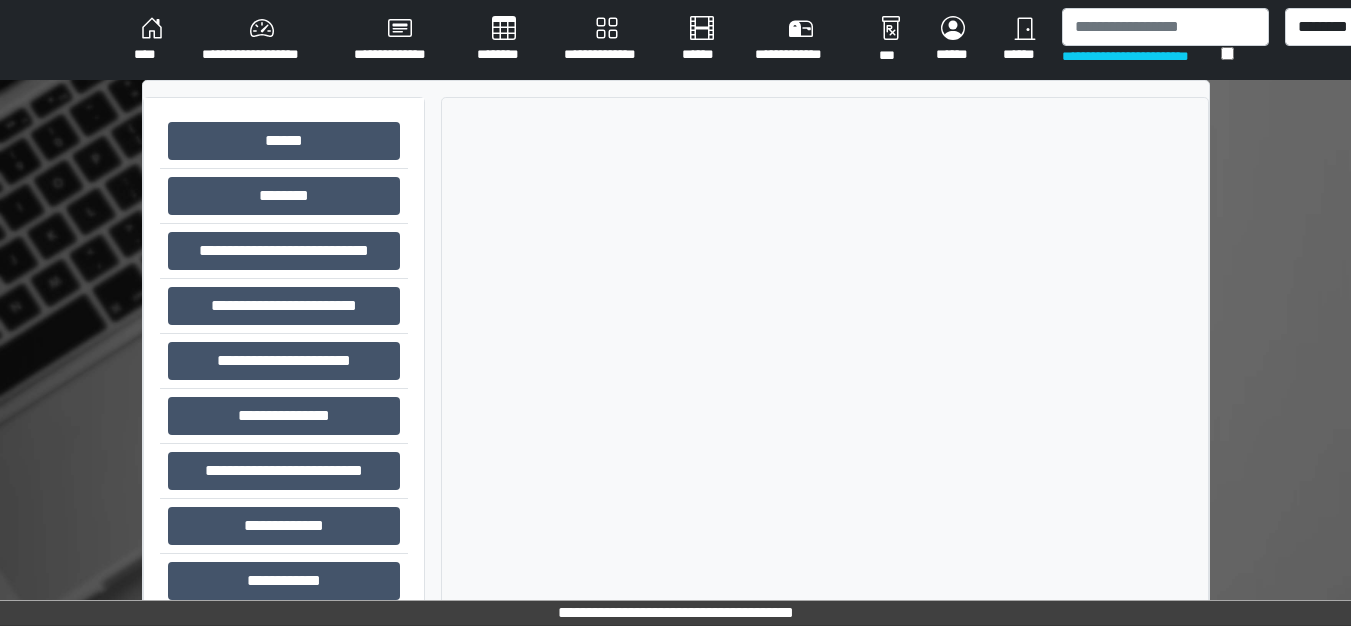 click on "****" at bounding box center [152, 40] 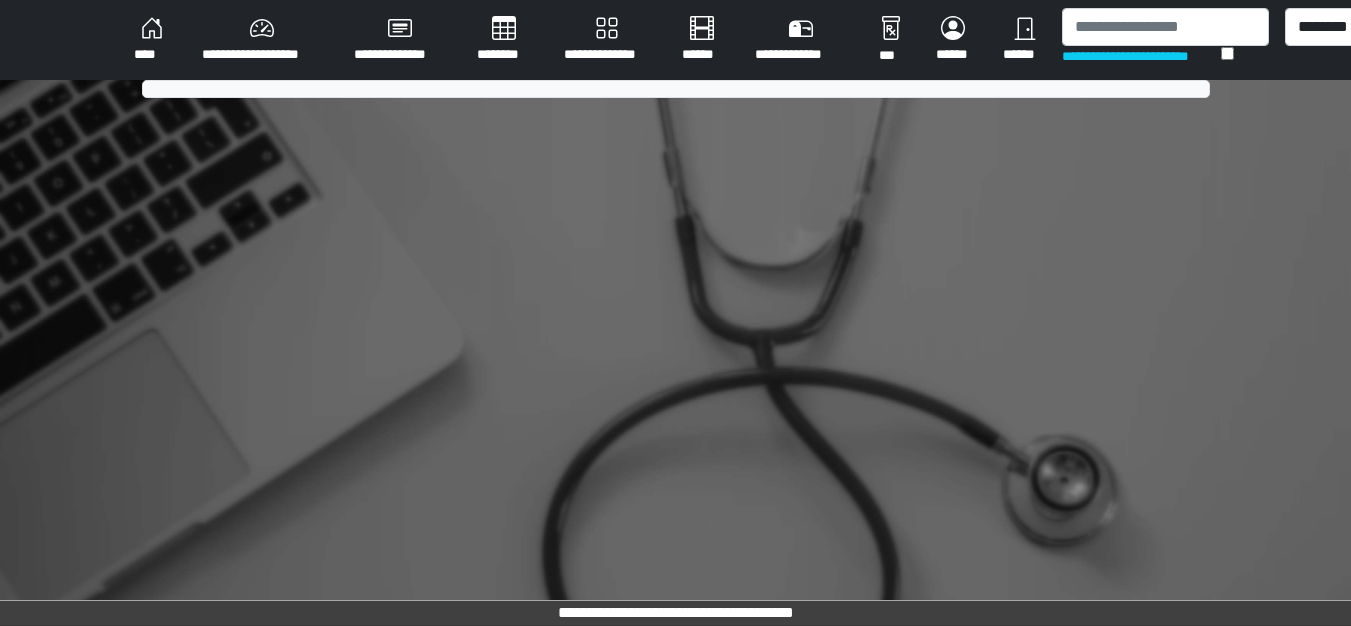 scroll, scrollTop: 0, scrollLeft: 0, axis: both 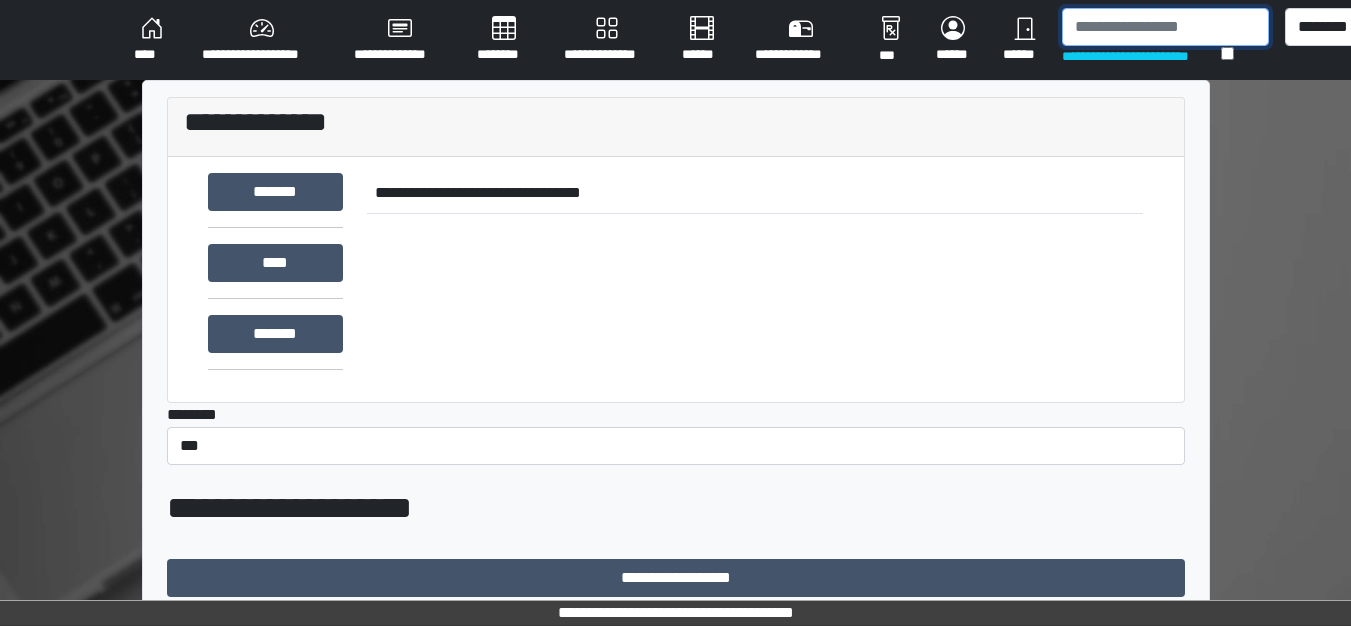 click at bounding box center [1165, 27] 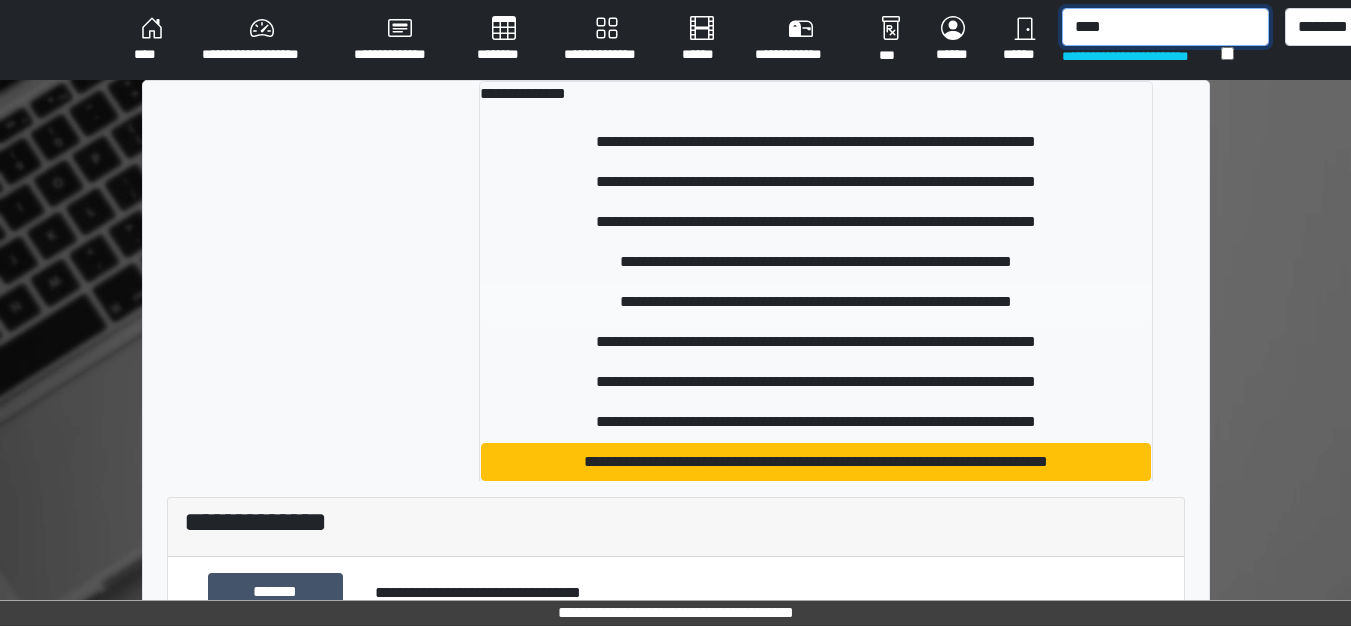 type on "****" 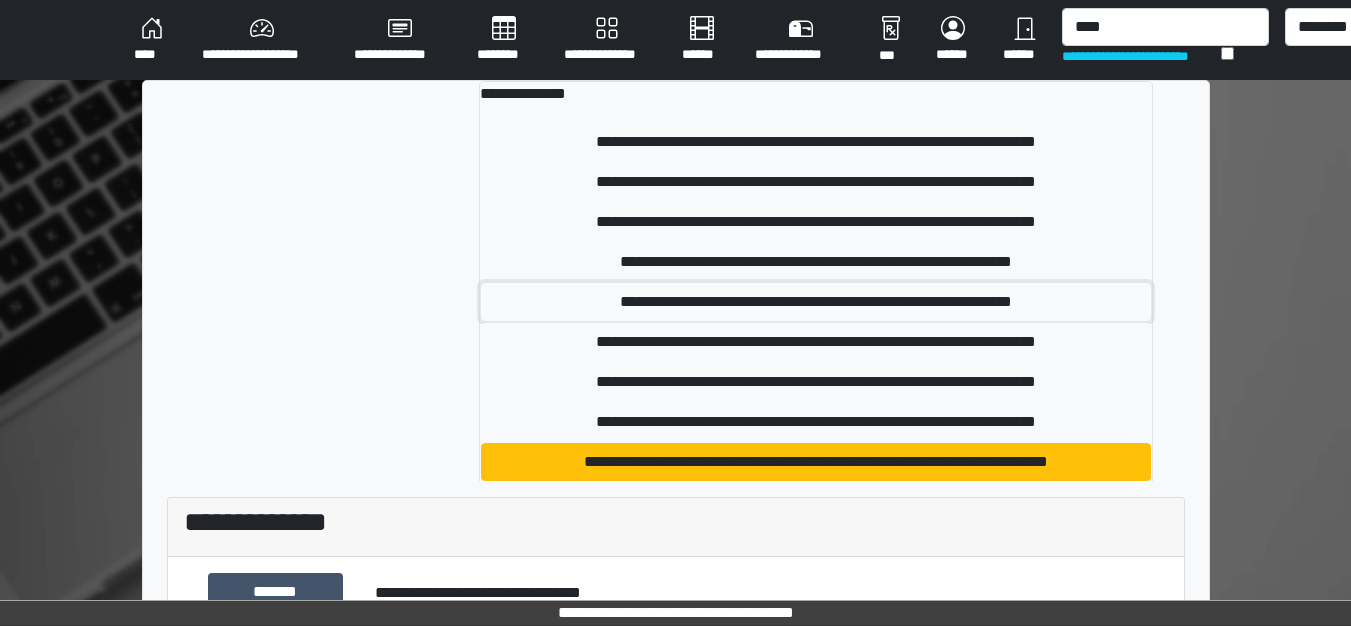 click on "**********" at bounding box center [816, 302] 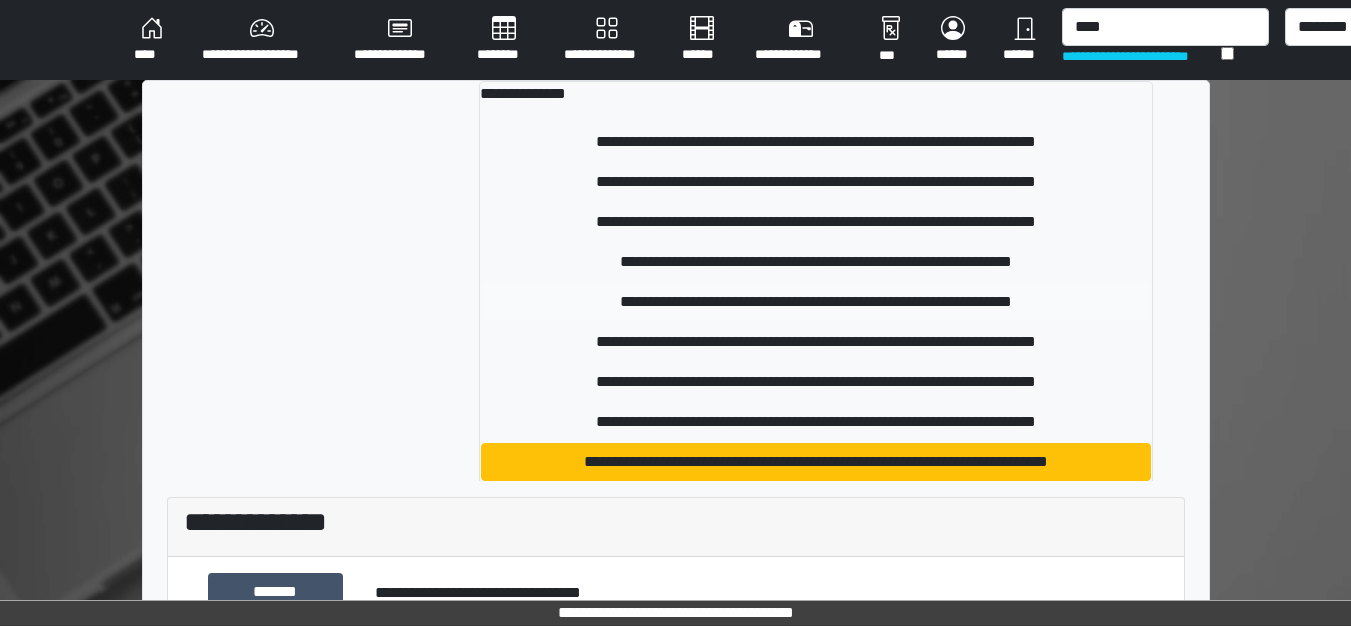 type 